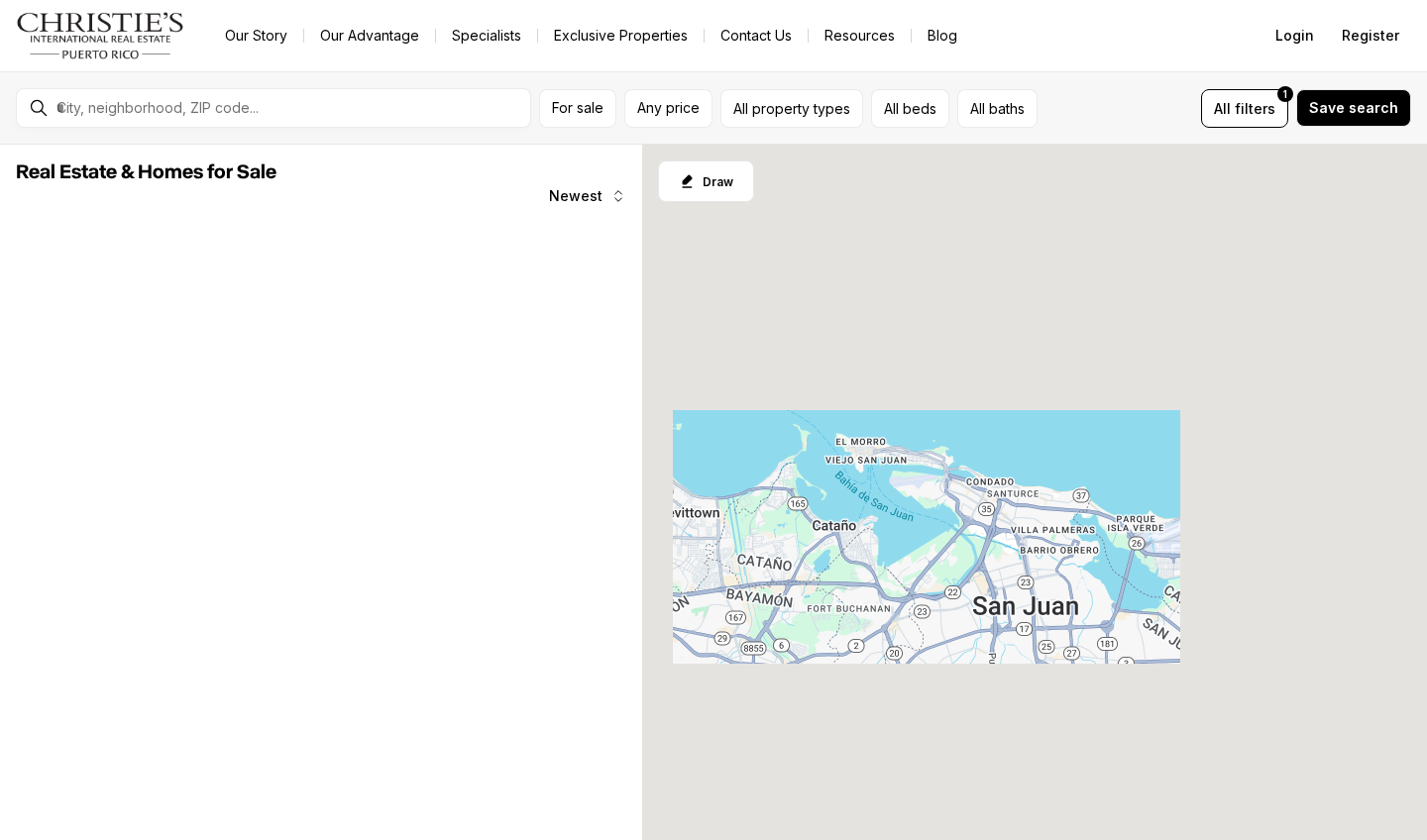 scroll, scrollTop: 0, scrollLeft: 0, axis: both 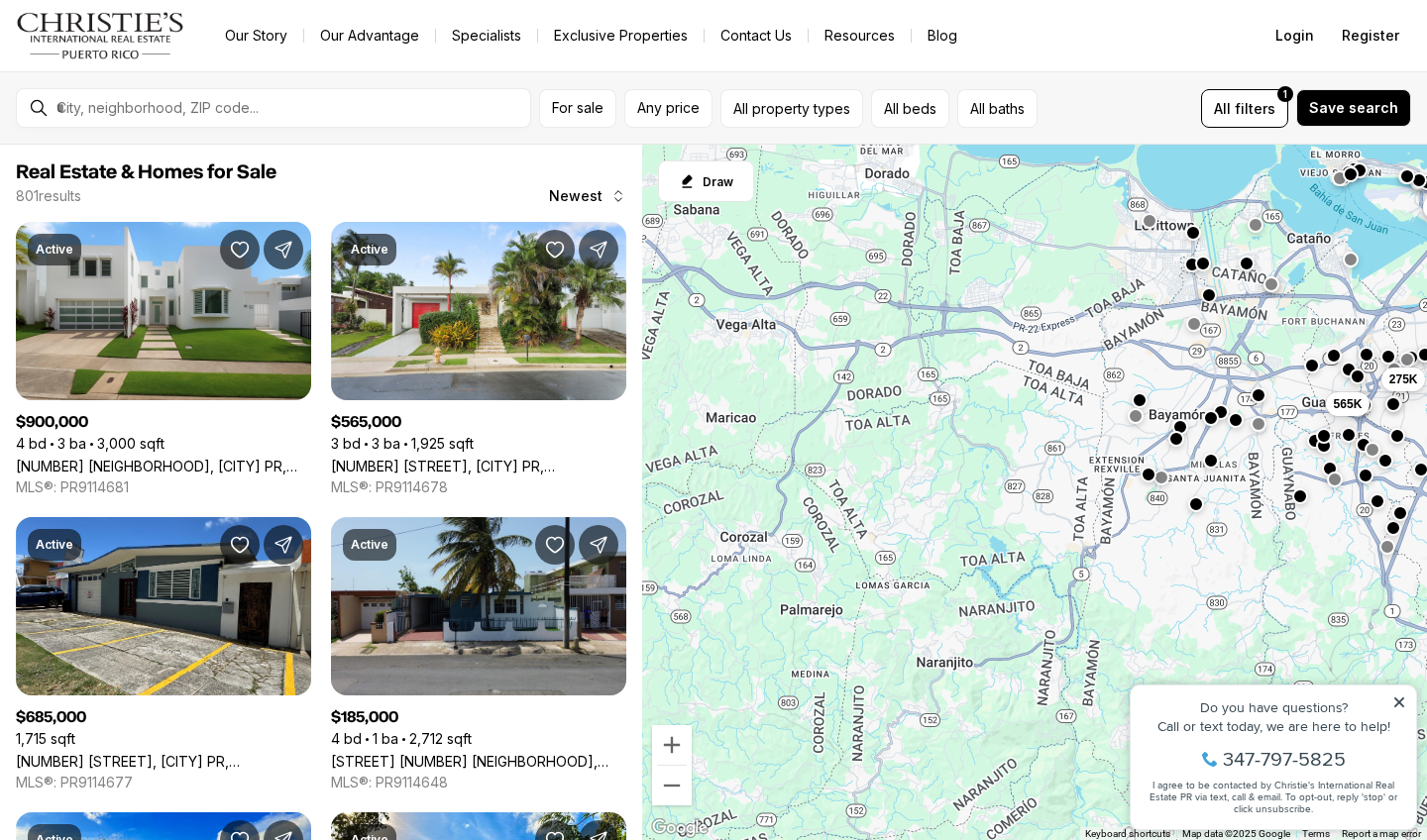 drag, startPoint x: 736, startPoint y: 611, endPoint x: 1213, endPoint y: 323, distance: 557.20104 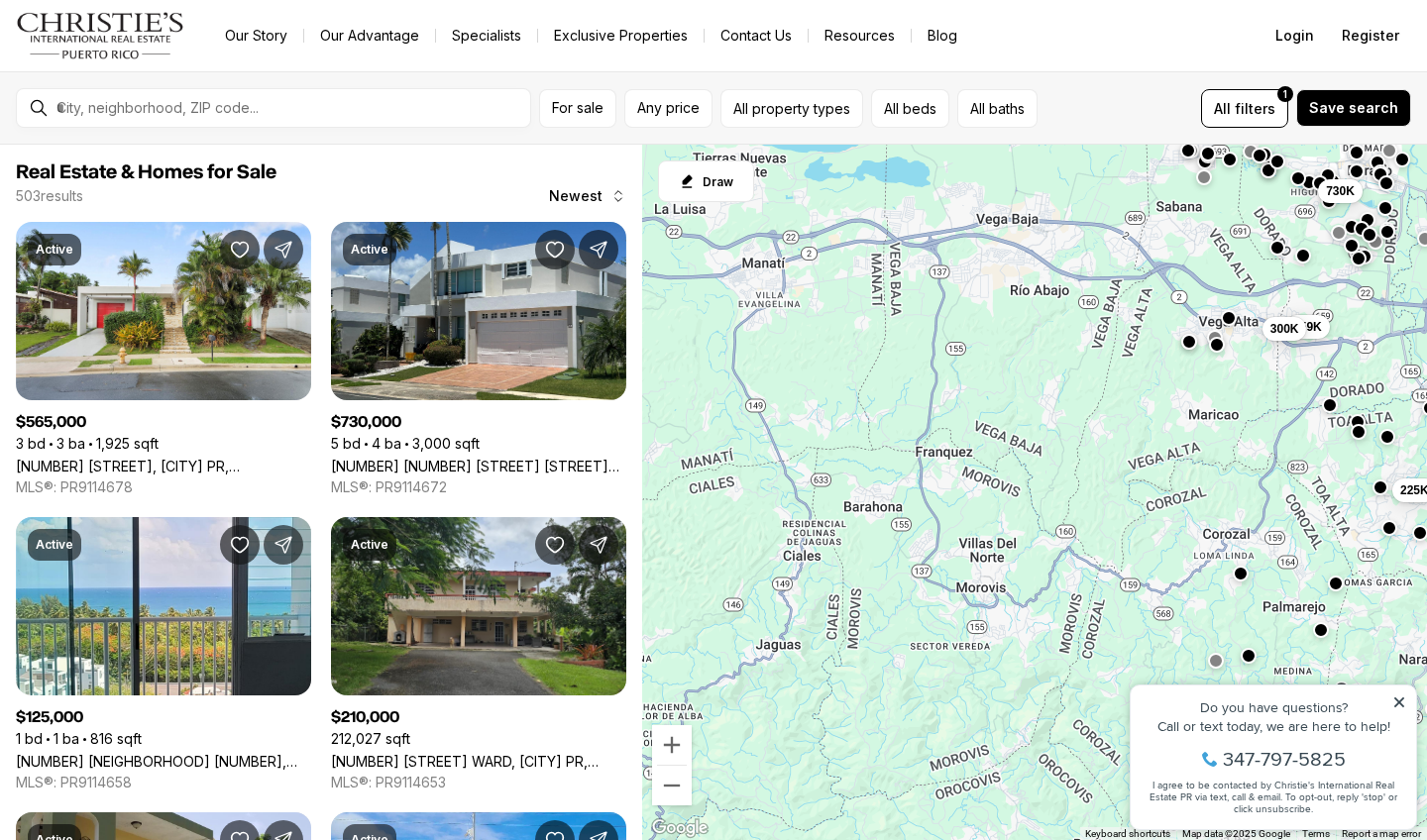 drag, startPoint x: 937, startPoint y: 442, endPoint x: 1426, endPoint y: 439, distance: 489.0092 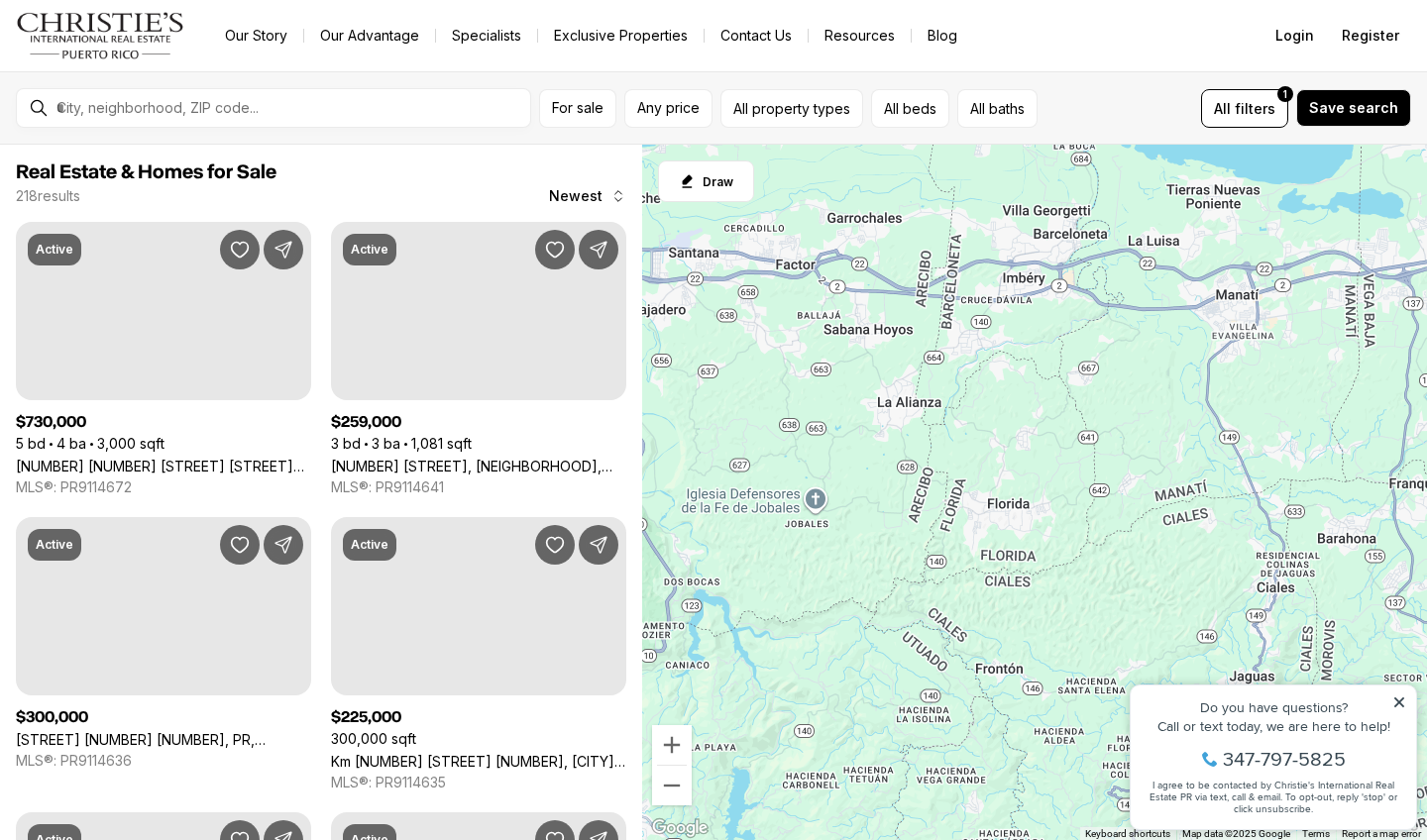 drag, startPoint x: 823, startPoint y: 452, endPoint x: 1302, endPoint y: 481, distance: 479.8771 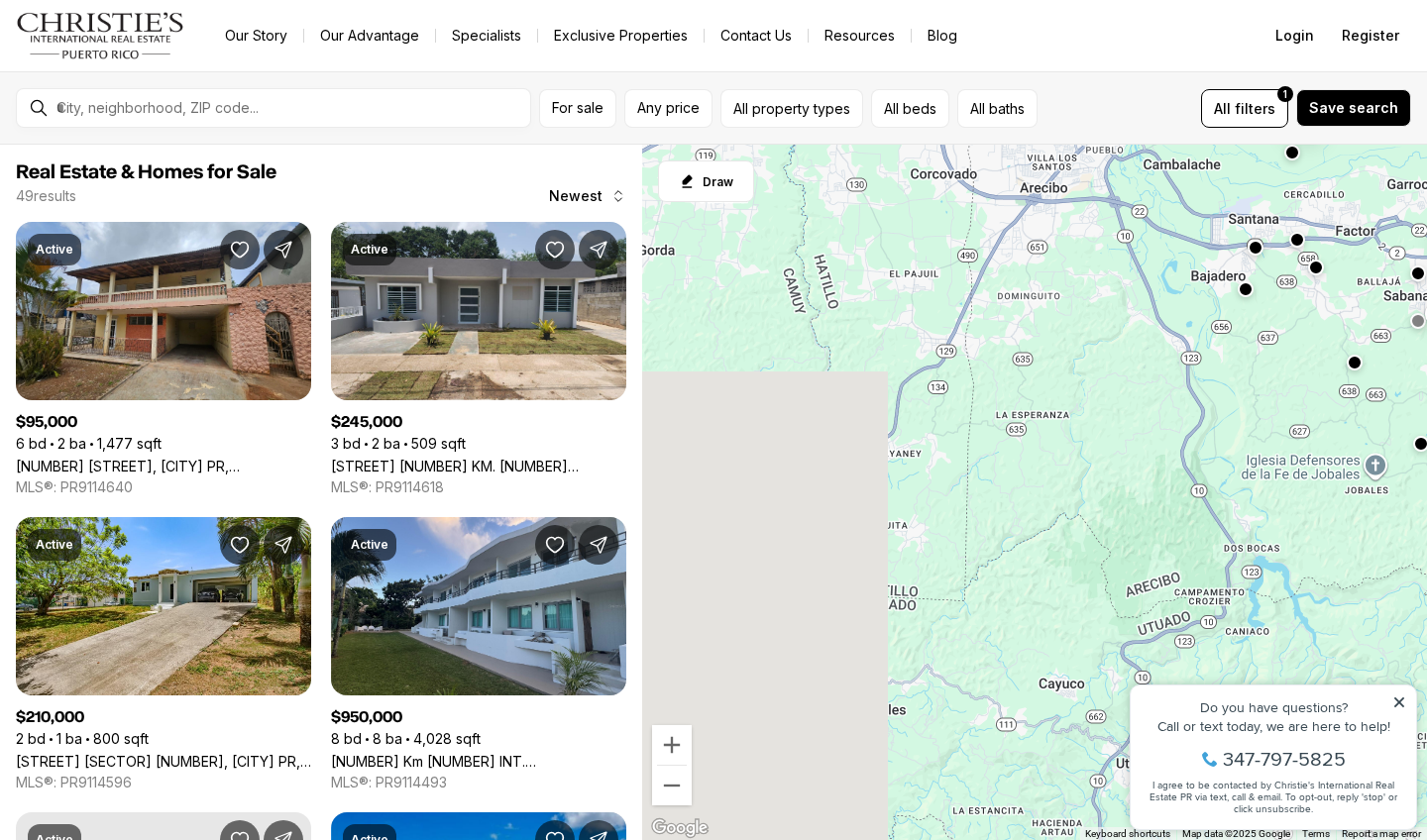 drag, startPoint x: 761, startPoint y: 468, endPoint x: 1331, endPoint y: 431, distance: 571.1996 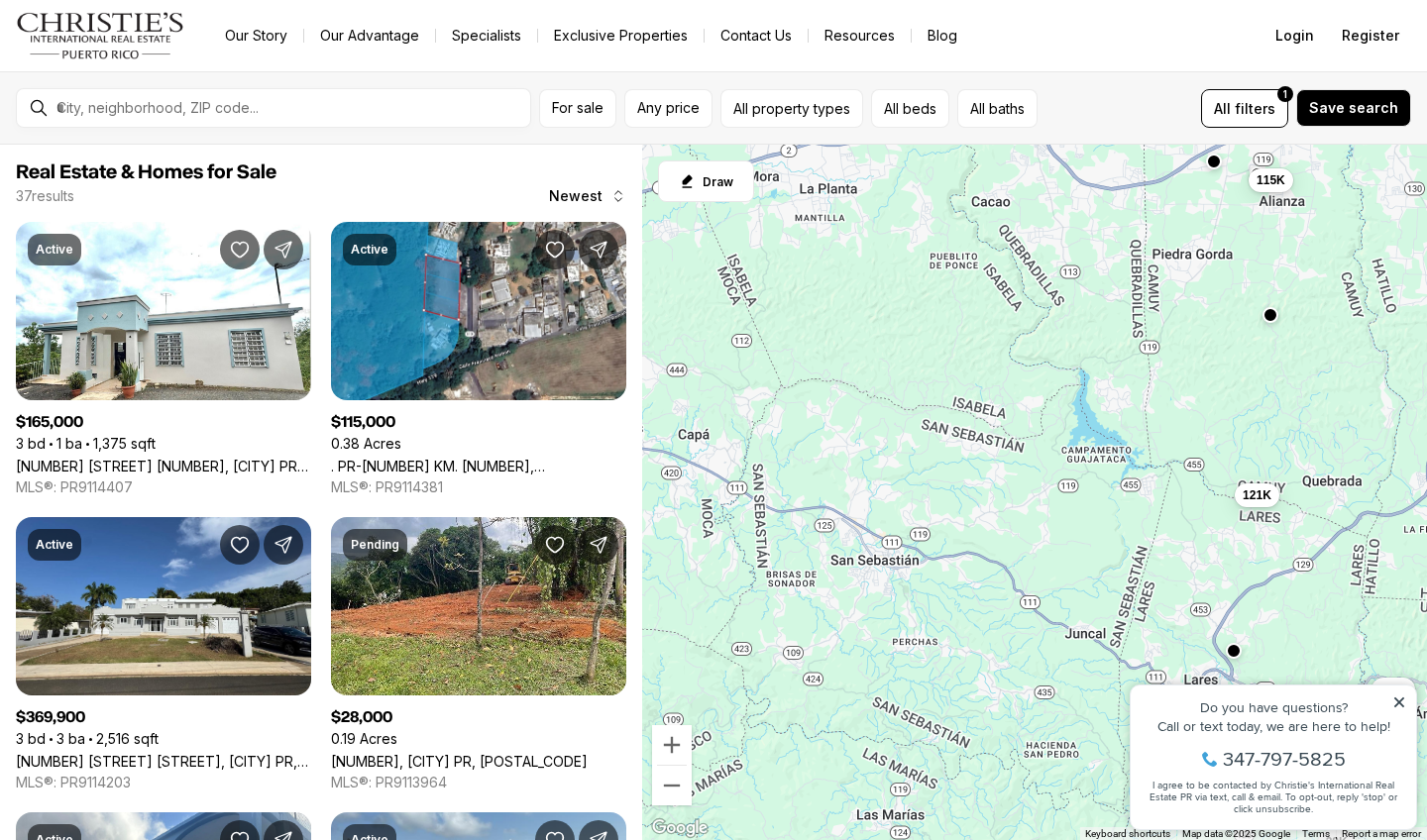drag, startPoint x: 759, startPoint y: 531, endPoint x: 1315, endPoint y: 536, distance: 556.0225 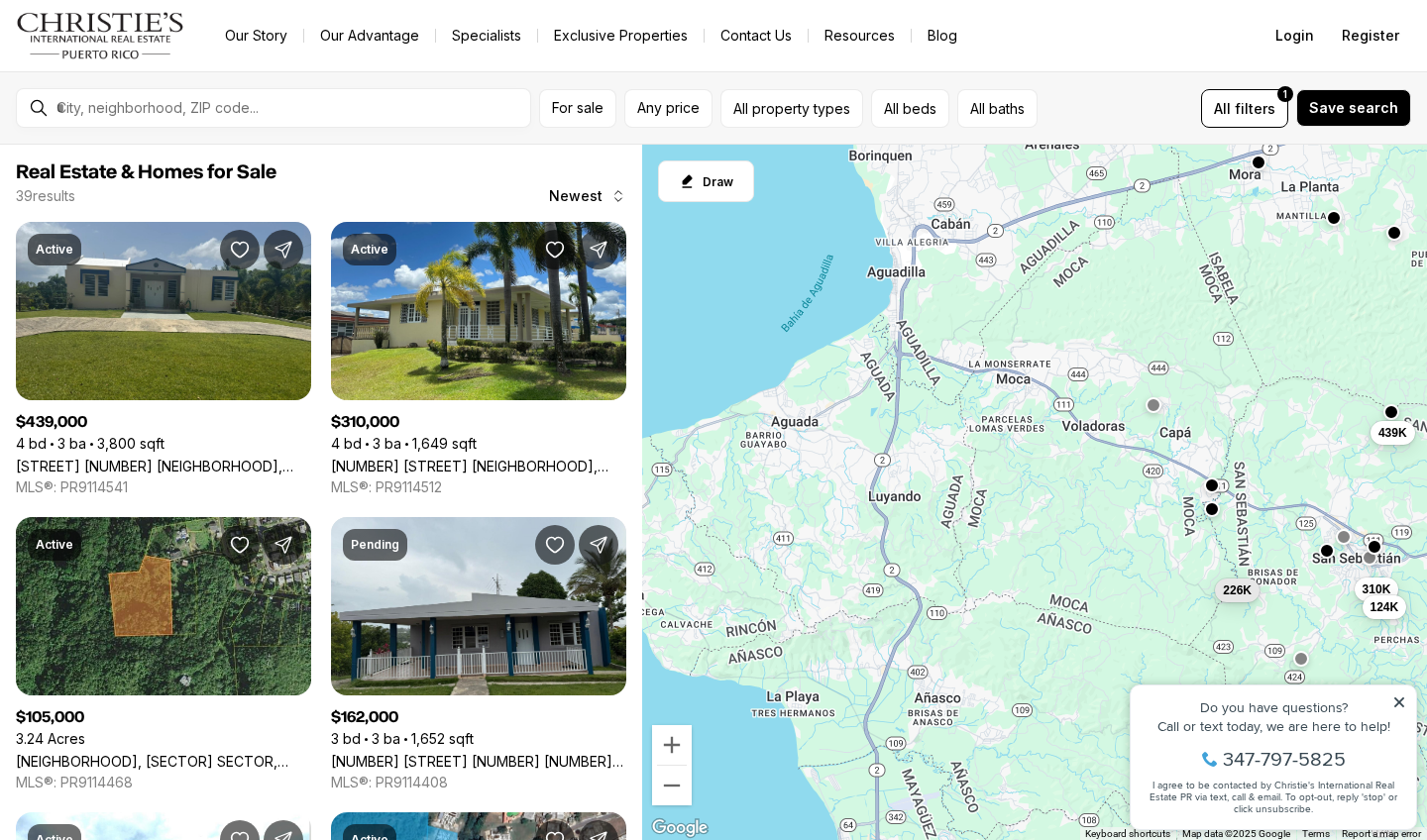 drag, startPoint x: 830, startPoint y: 525, endPoint x: 1328, endPoint y: 523, distance: 498.004 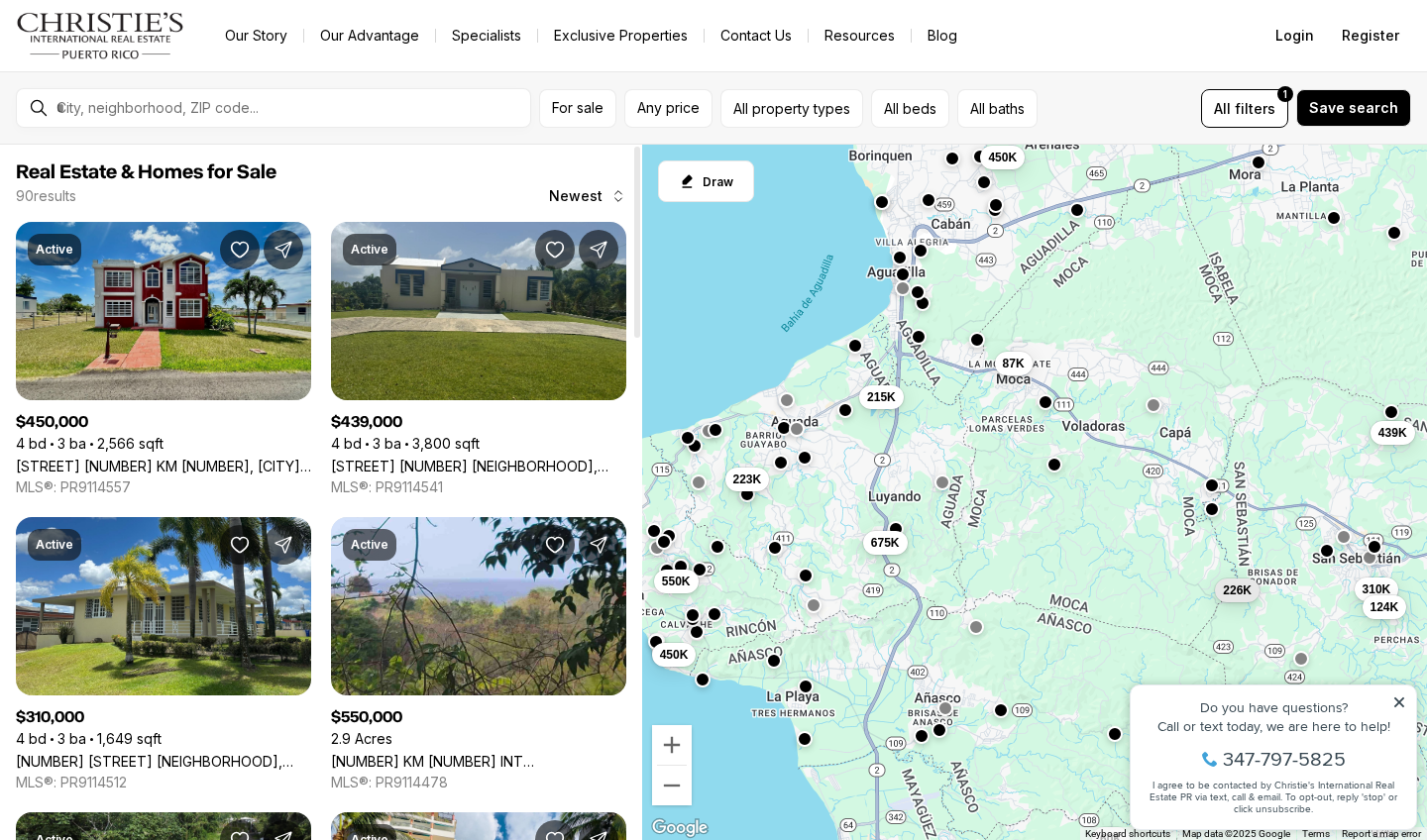 click on "[STREET_NAME] [NUMBER], [CITY] PR, [POSTAL_CODE]" at bounding box center [164, 466] 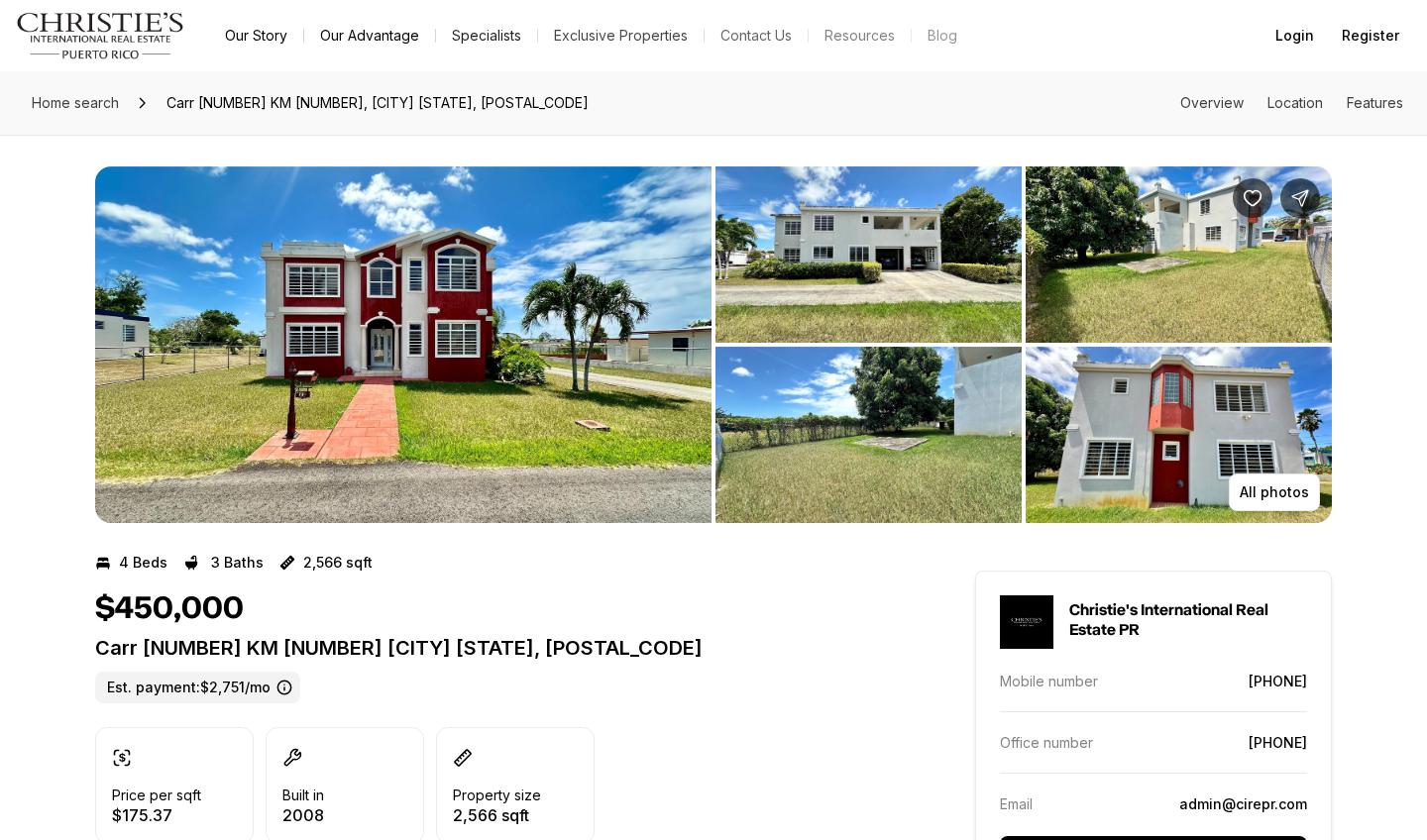 scroll, scrollTop: 0, scrollLeft: 0, axis: both 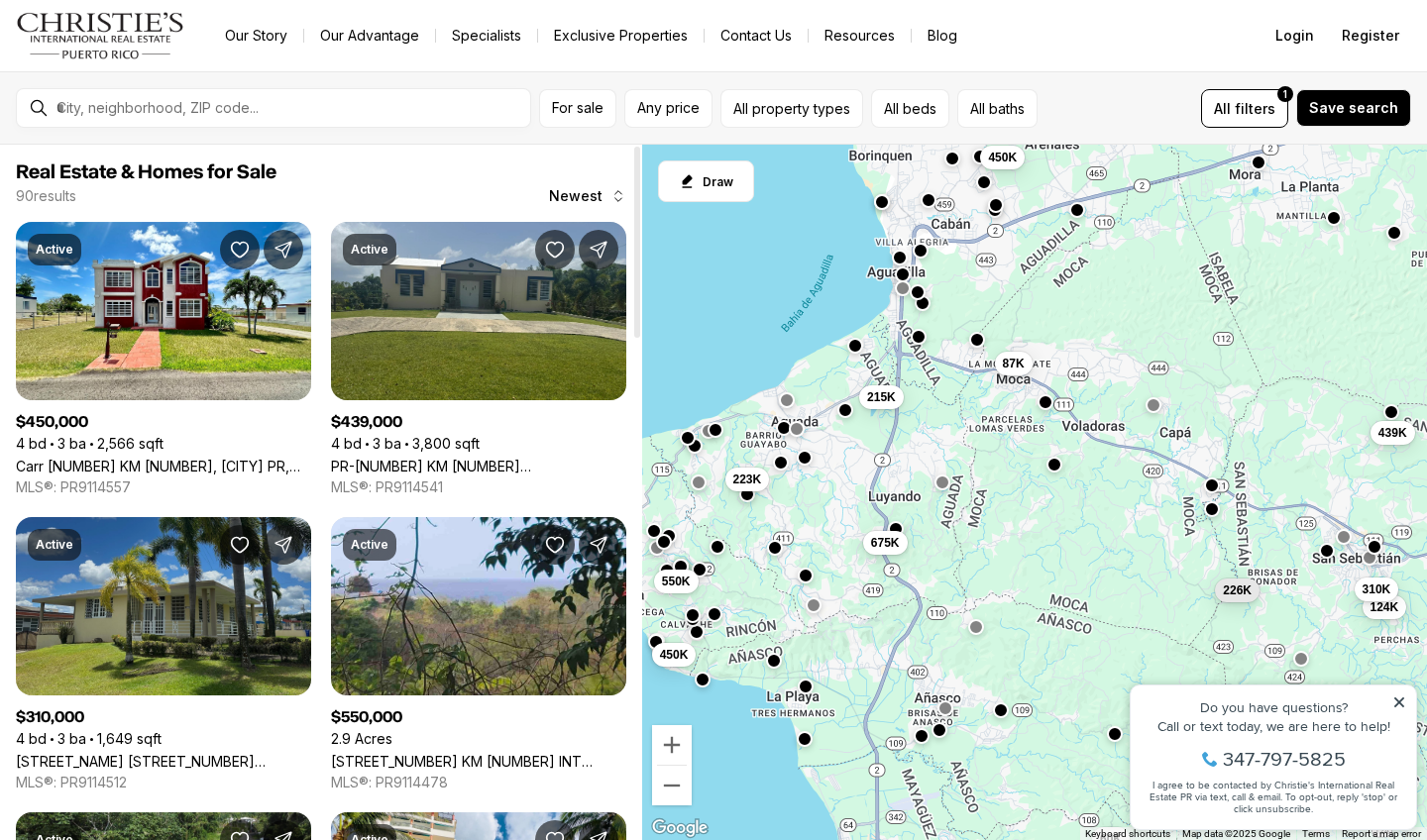 click on "C1 3 St W ESTANCIAS, [CITY] PR, 00685" at bounding box center [164, 761] 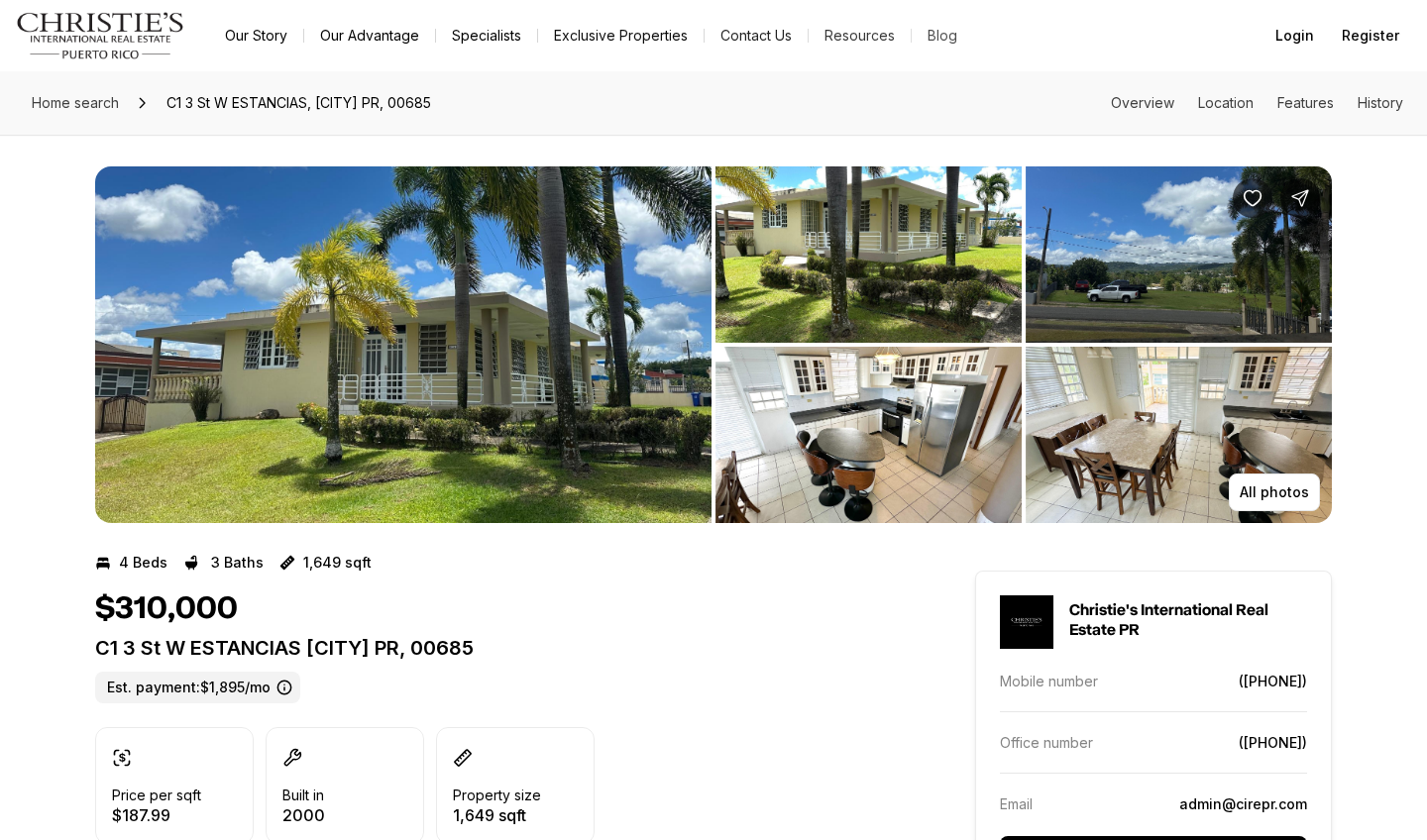 scroll, scrollTop: 0, scrollLeft: 0, axis: both 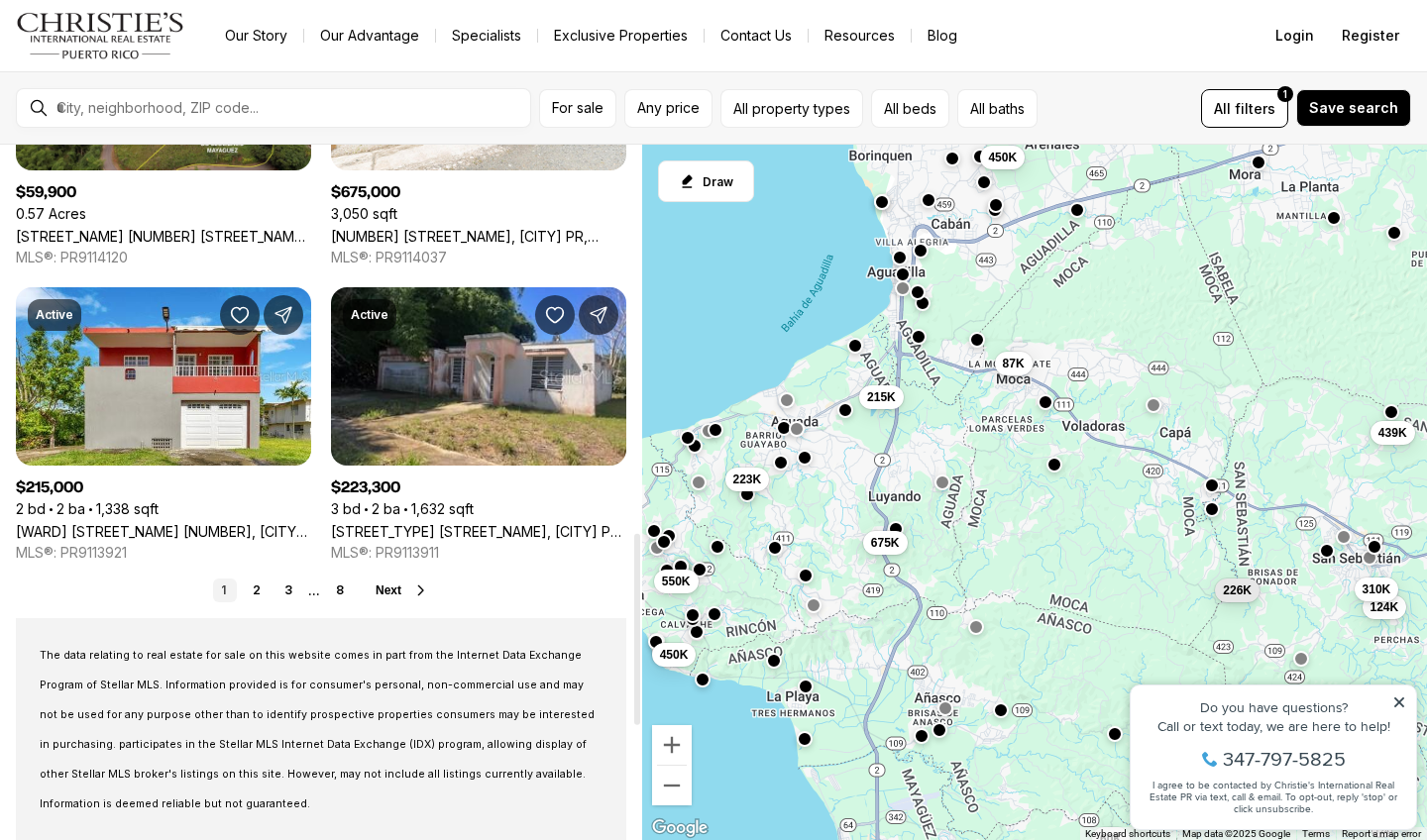 click on "1 2 3 ... 8 Next" at bounding box center [321, 590] 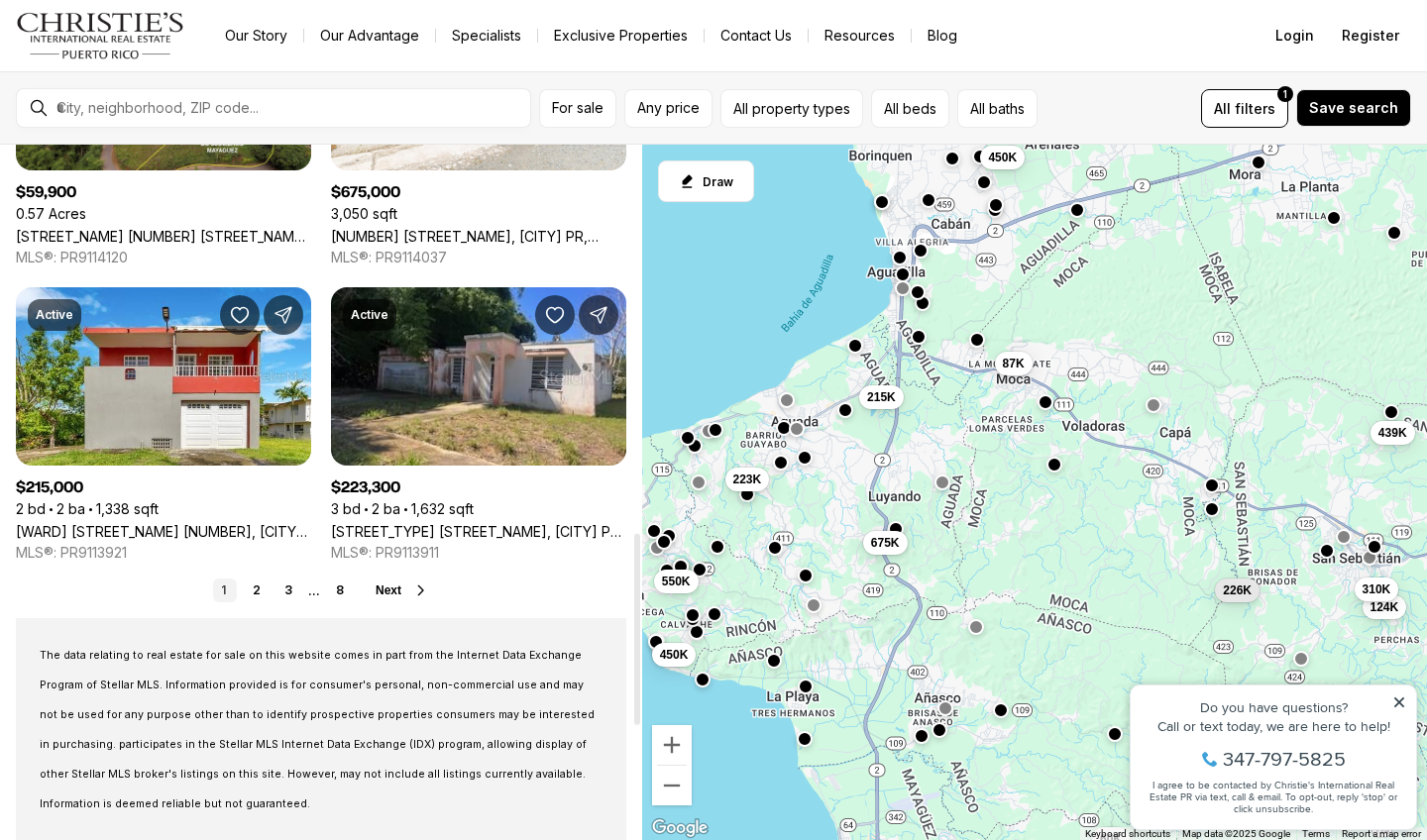 click on "Next" at bounding box center (388, 590) 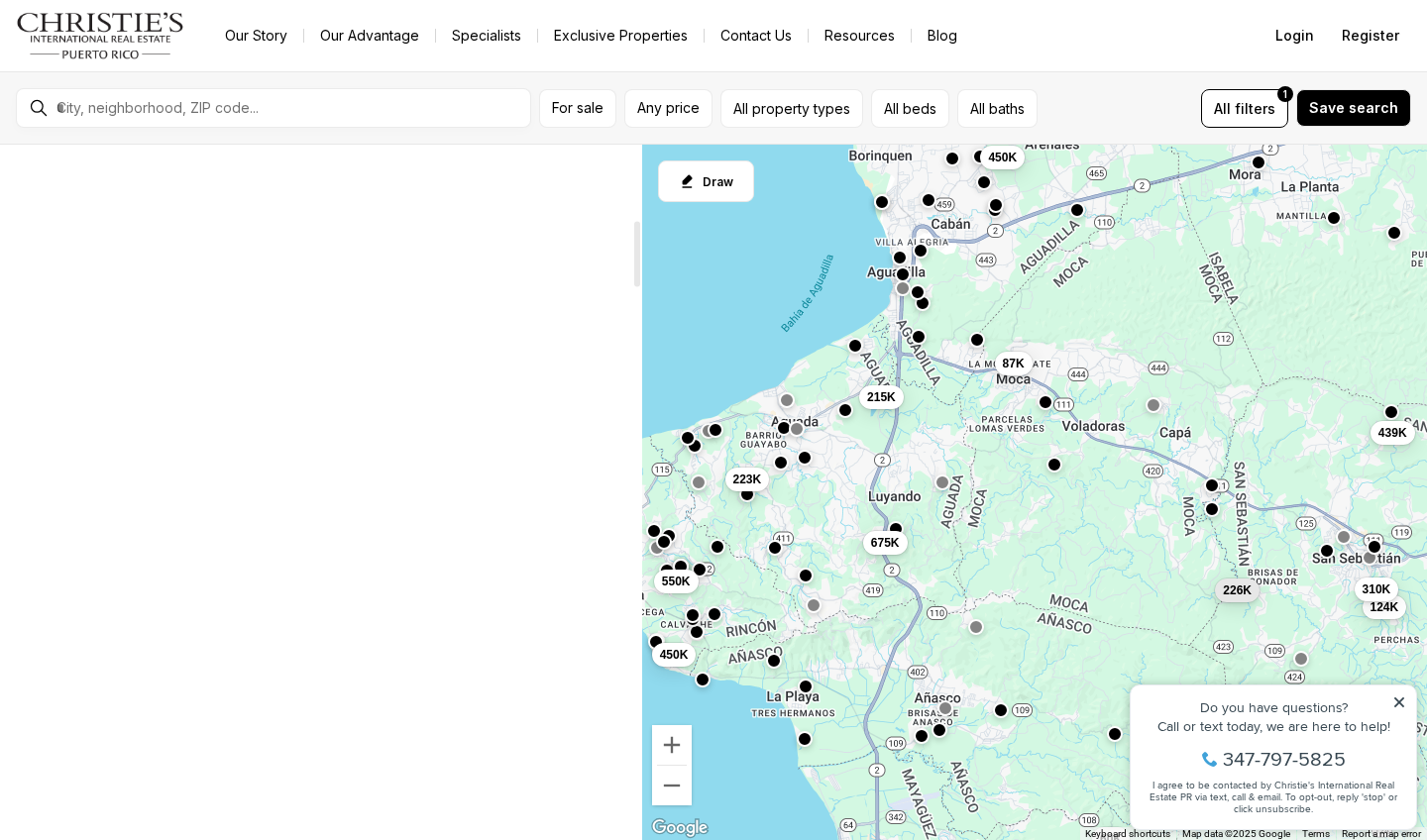 scroll, scrollTop: 0, scrollLeft: 0, axis: both 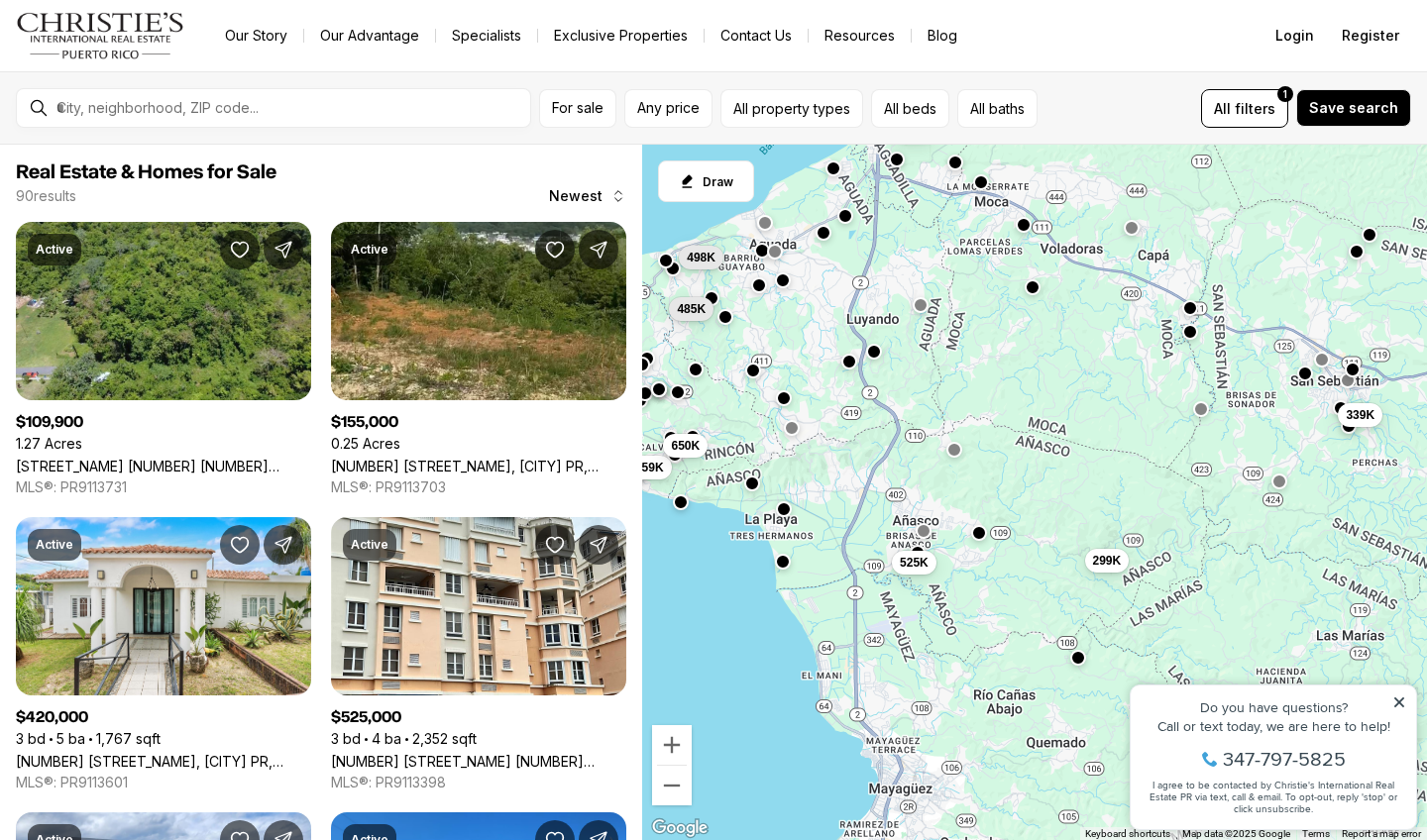 drag, startPoint x: 1052, startPoint y: 671, endPoint x: 1028, endPoint y: 493, distance: 179.61069 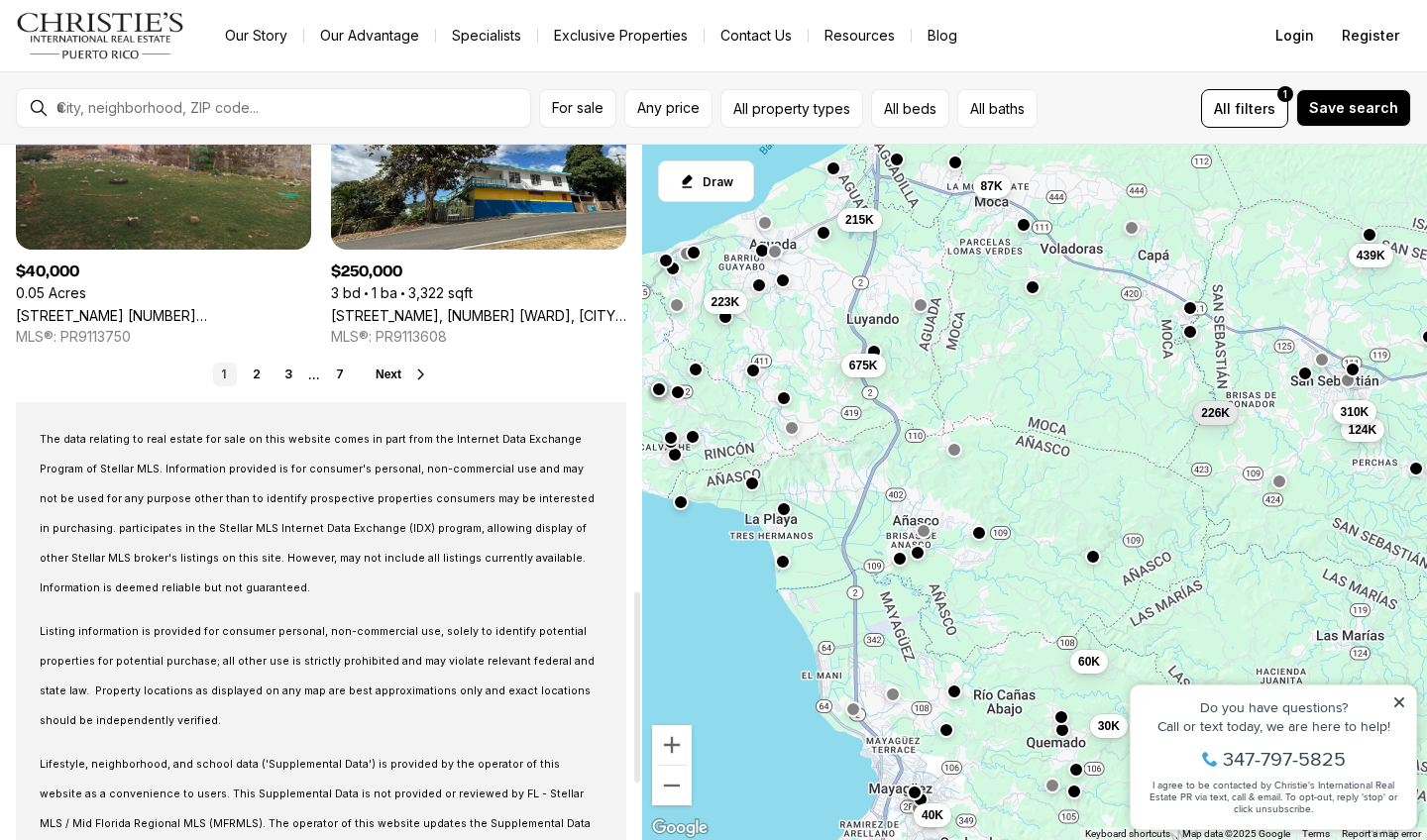 scroll, scrollTop: 1622, scrollLeft: 0, axis: vertical 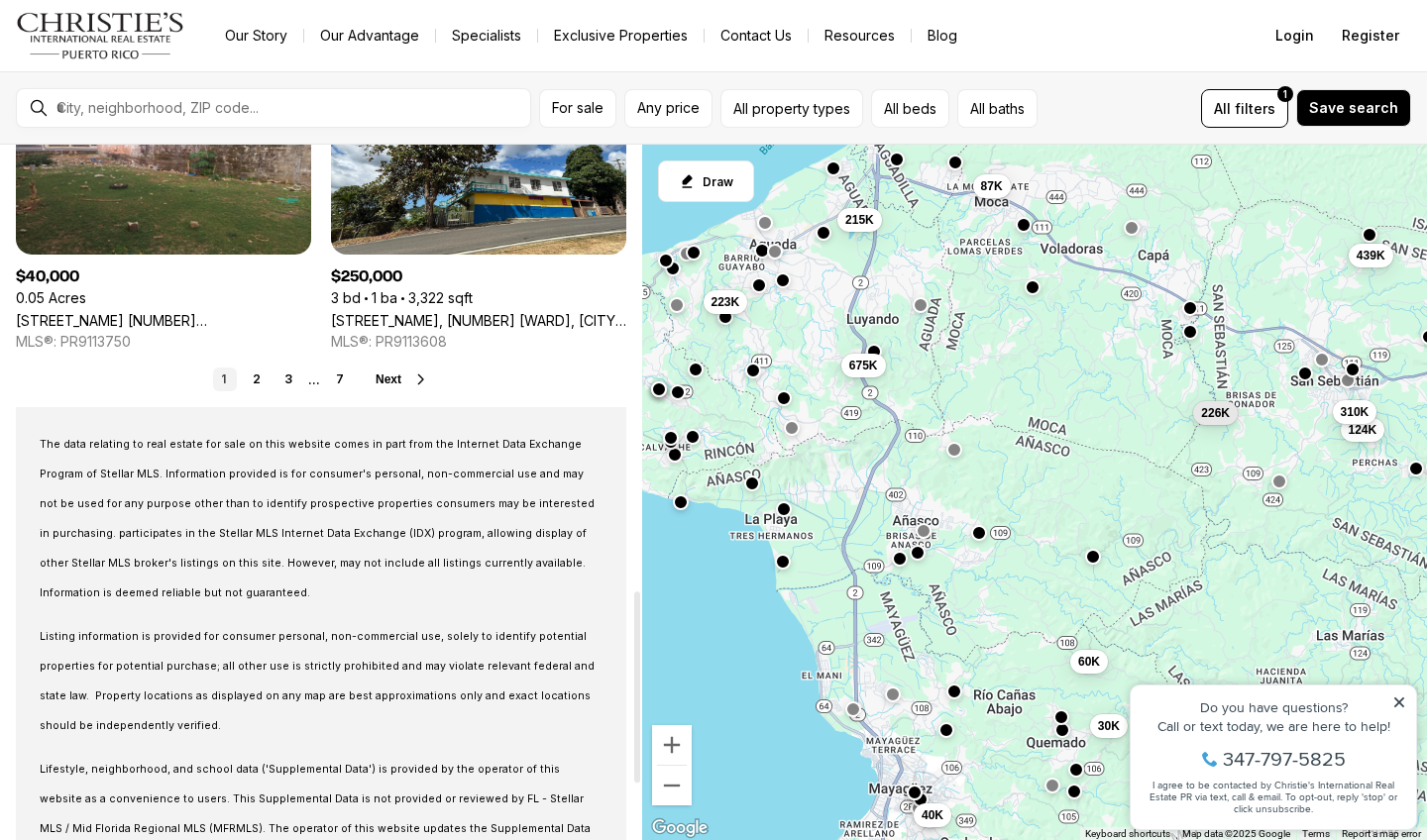 click on "Next" at bounding box center (402, 379) 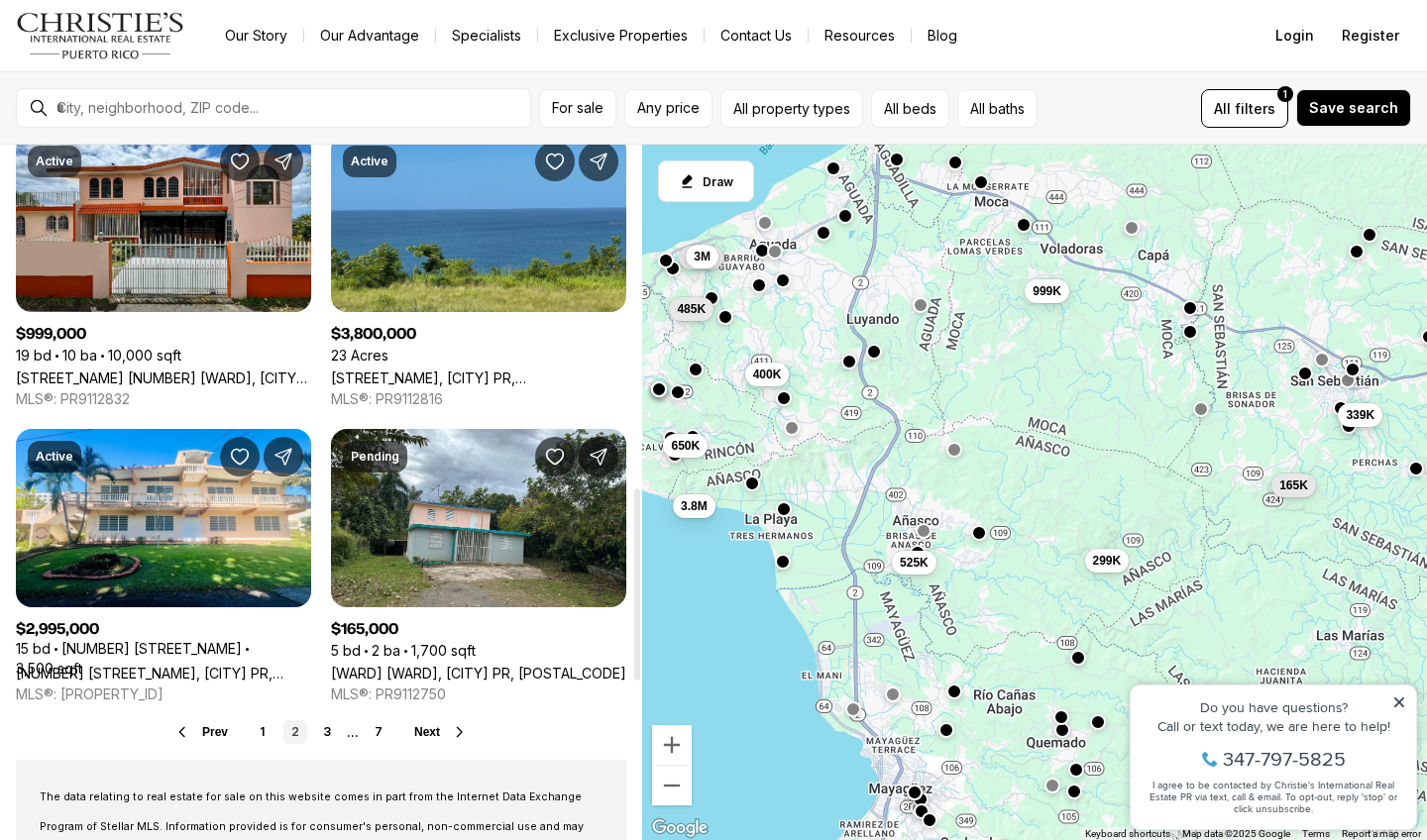 scroll, scrollTop: 1395, scrollLeft: 0, axis: vertical 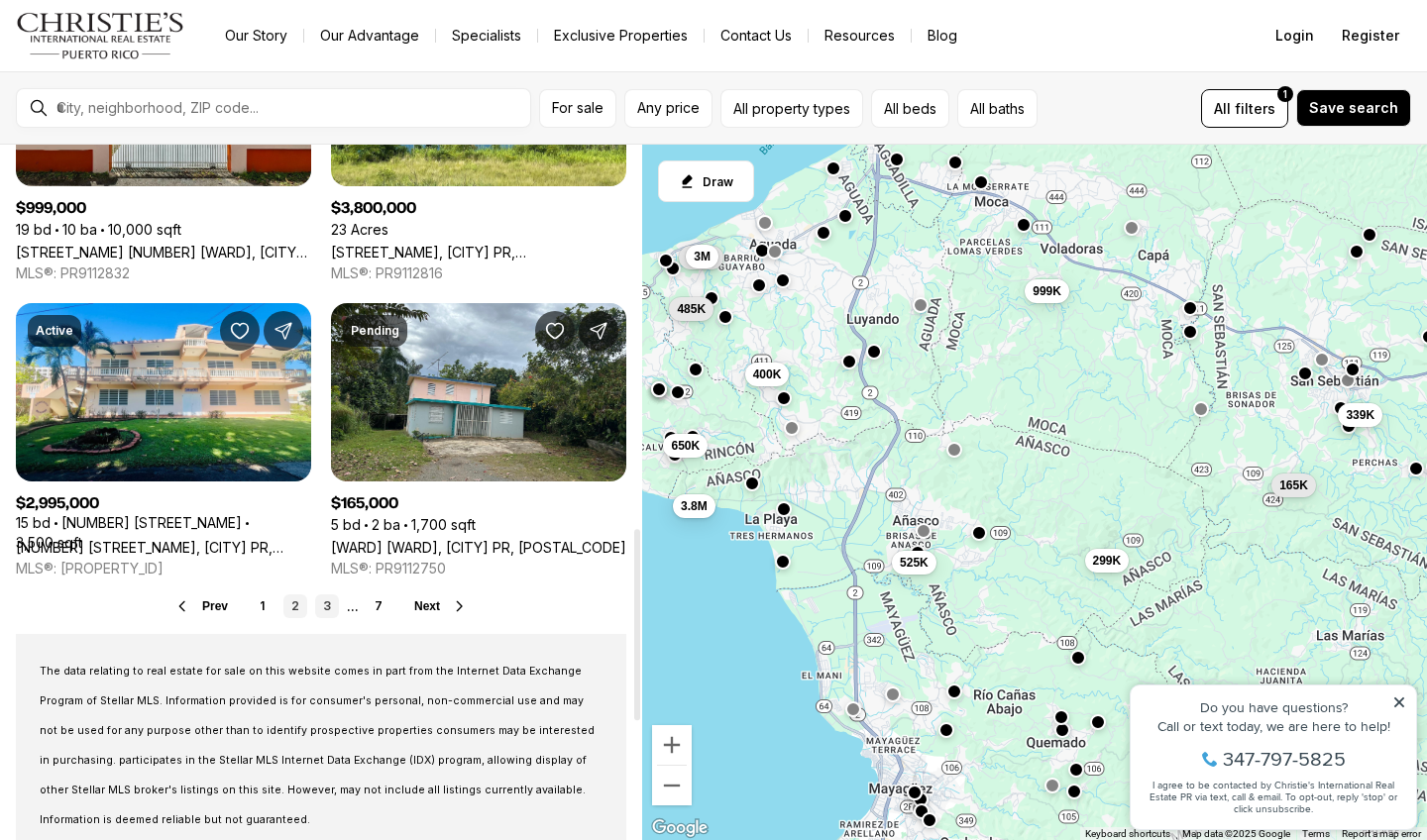 click on "3" at bounding box center [327, 606] 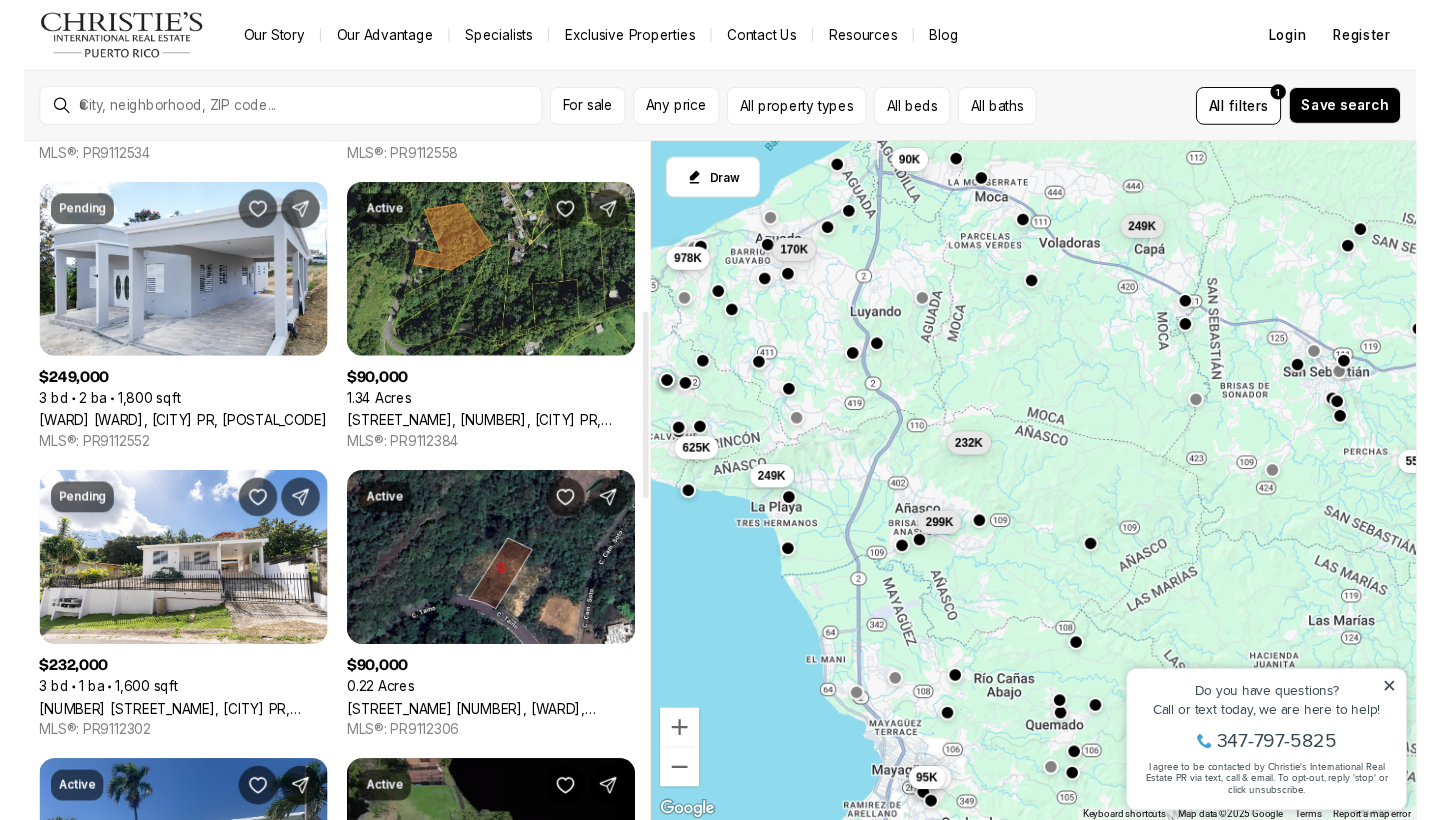 scroll, scrollTop: 634, scrollLeft: 0, axis: vertical 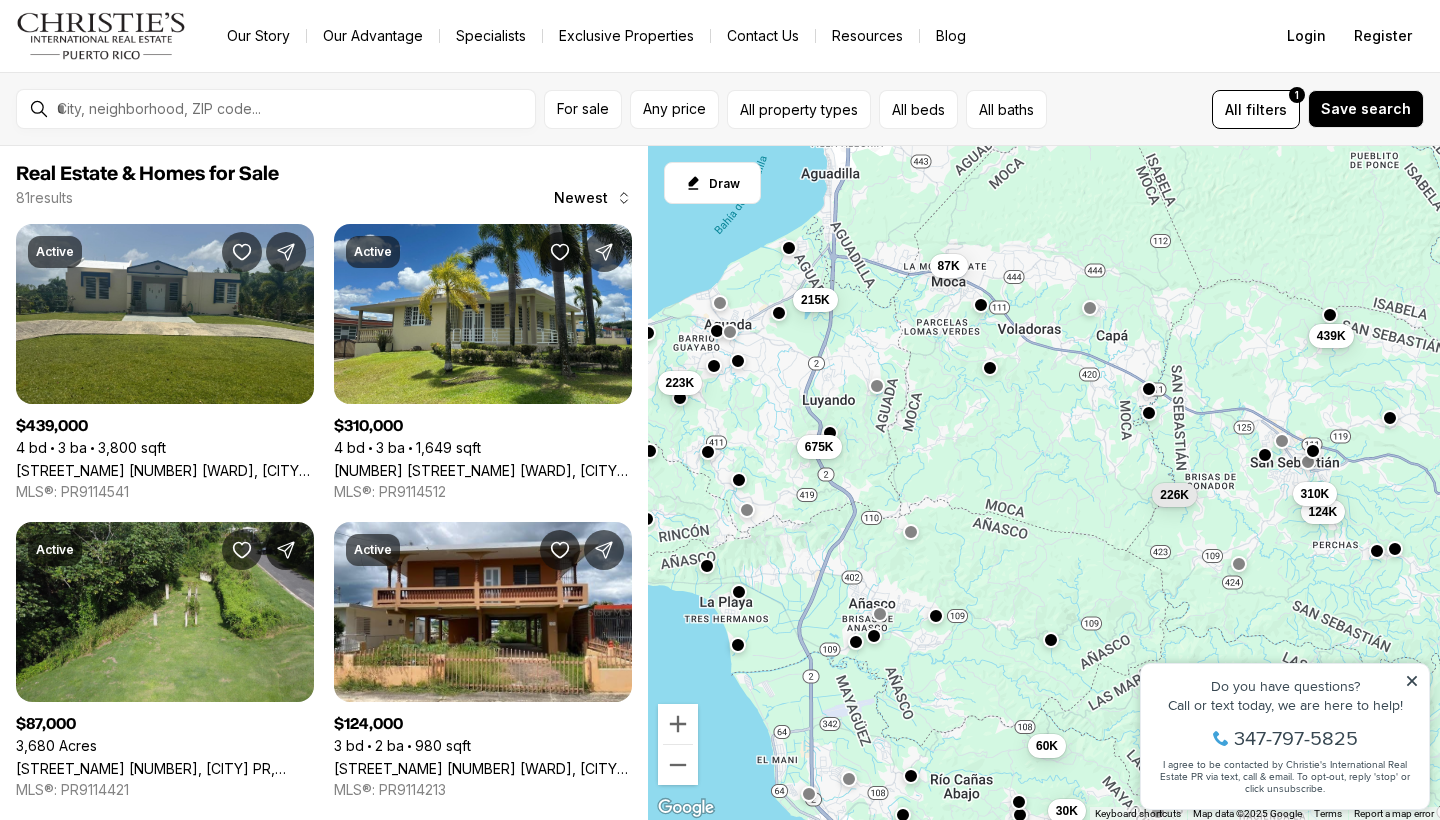 drag, startPoint x: 1003, startPoint y: 224, endPoint x: 948, endPoint y: 316, distance: 107.18675 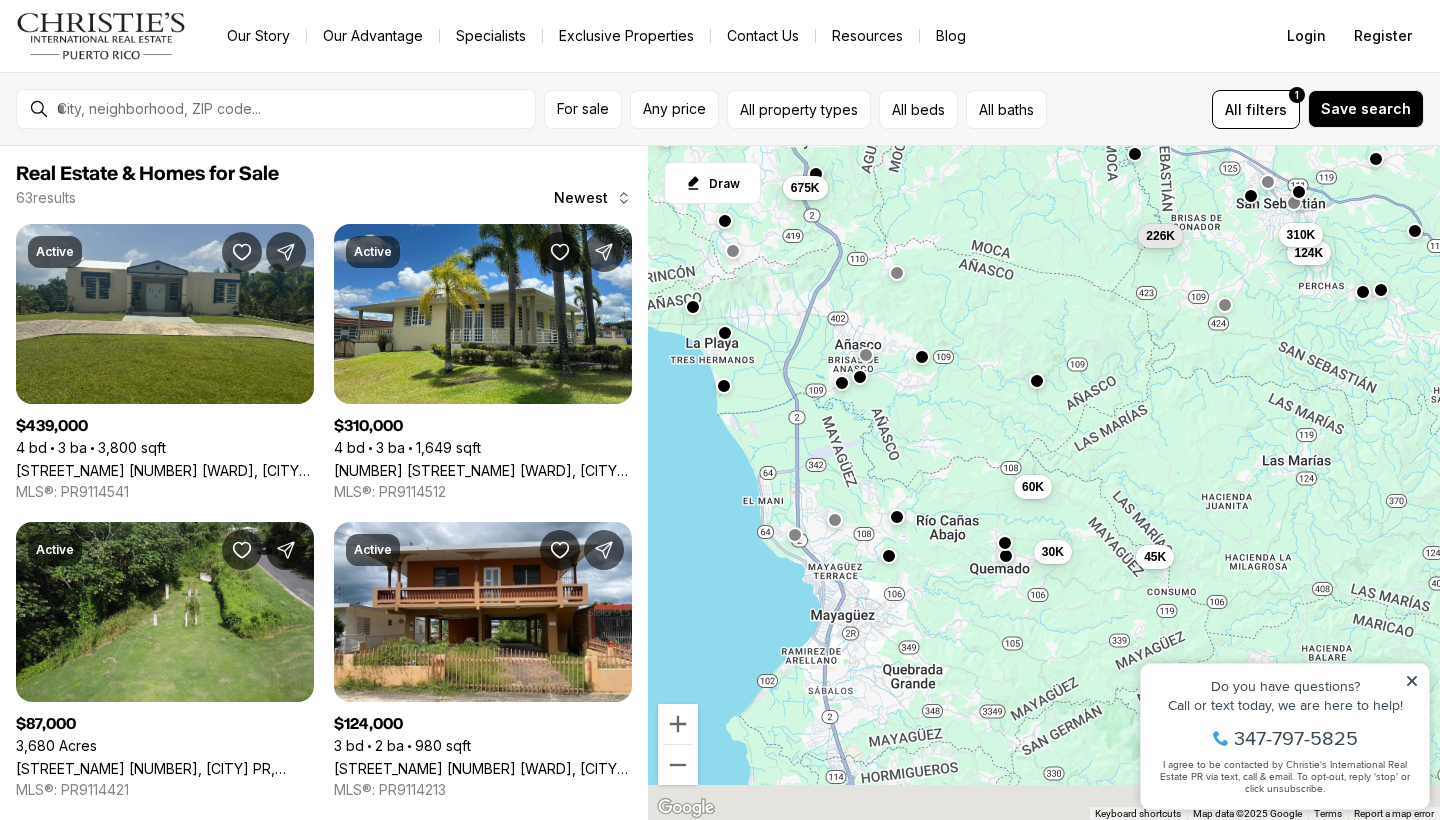 drag, startPoint x: 897, startPoint y: 447, endPoint x: 883, endPoint y: 186, distance: 261.3752 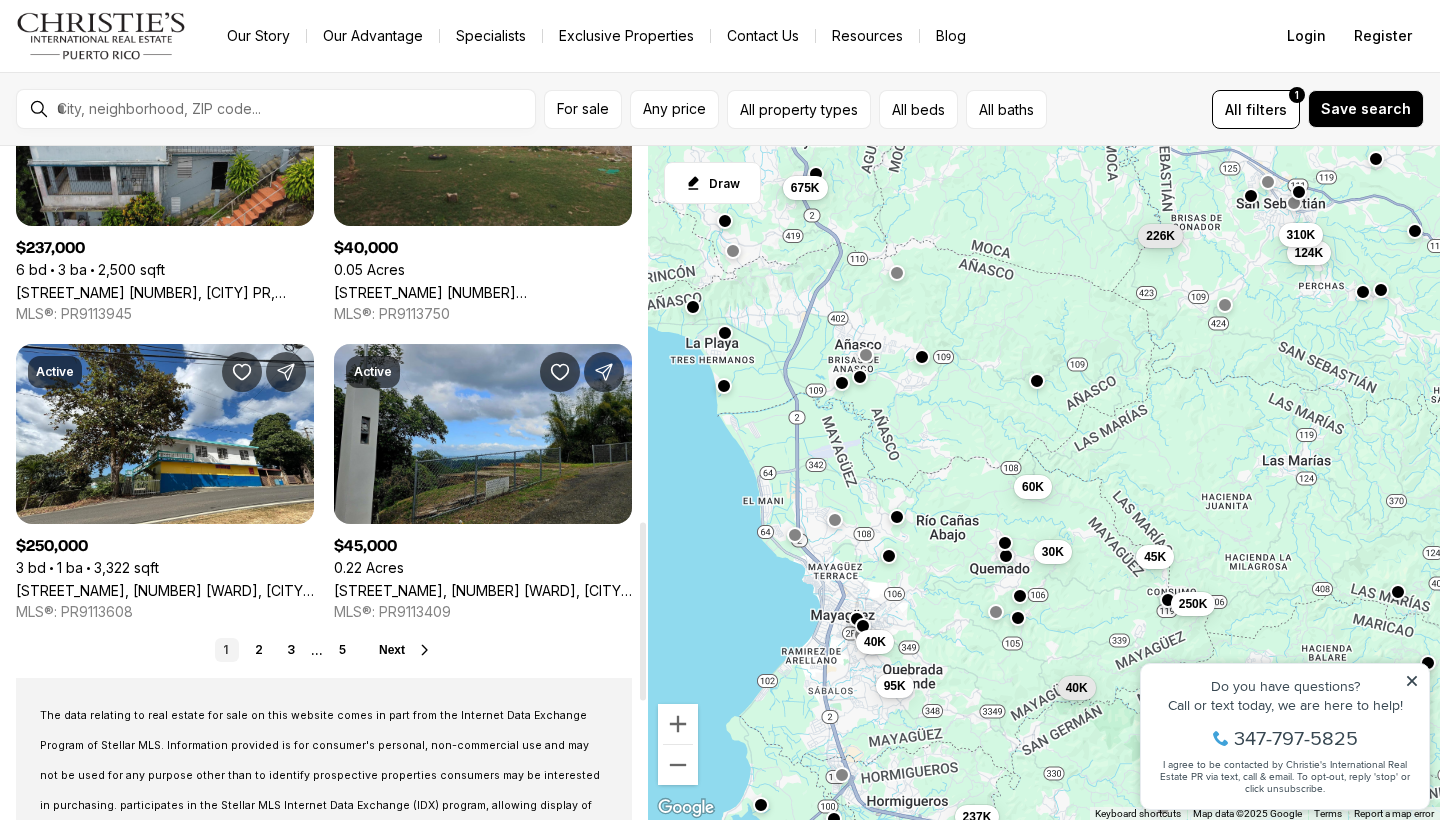 scroll, scrollTop: 1422, scrollLeft: 0, axis: vertical 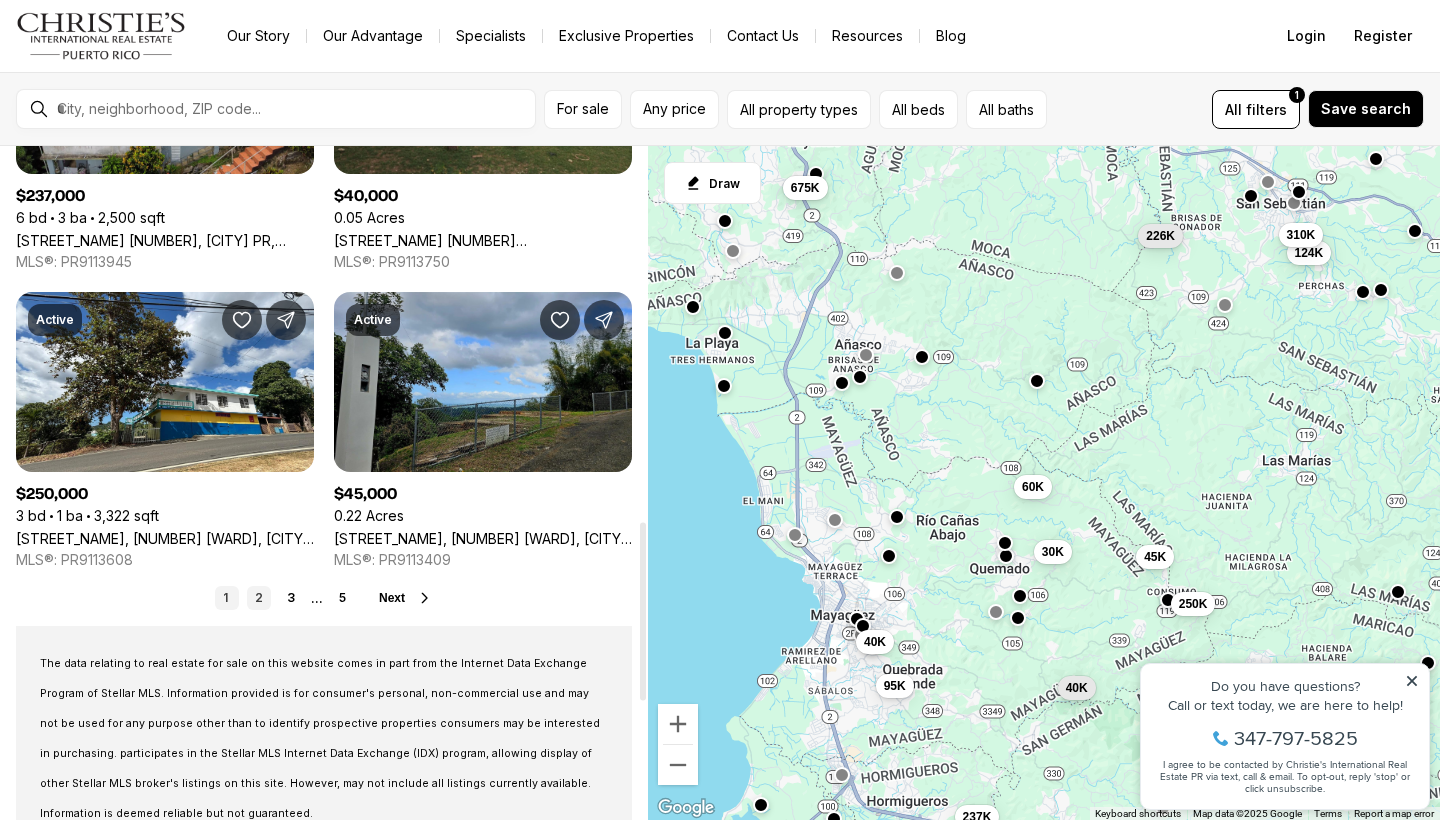 click on "2" at bounding box center (259, 598) 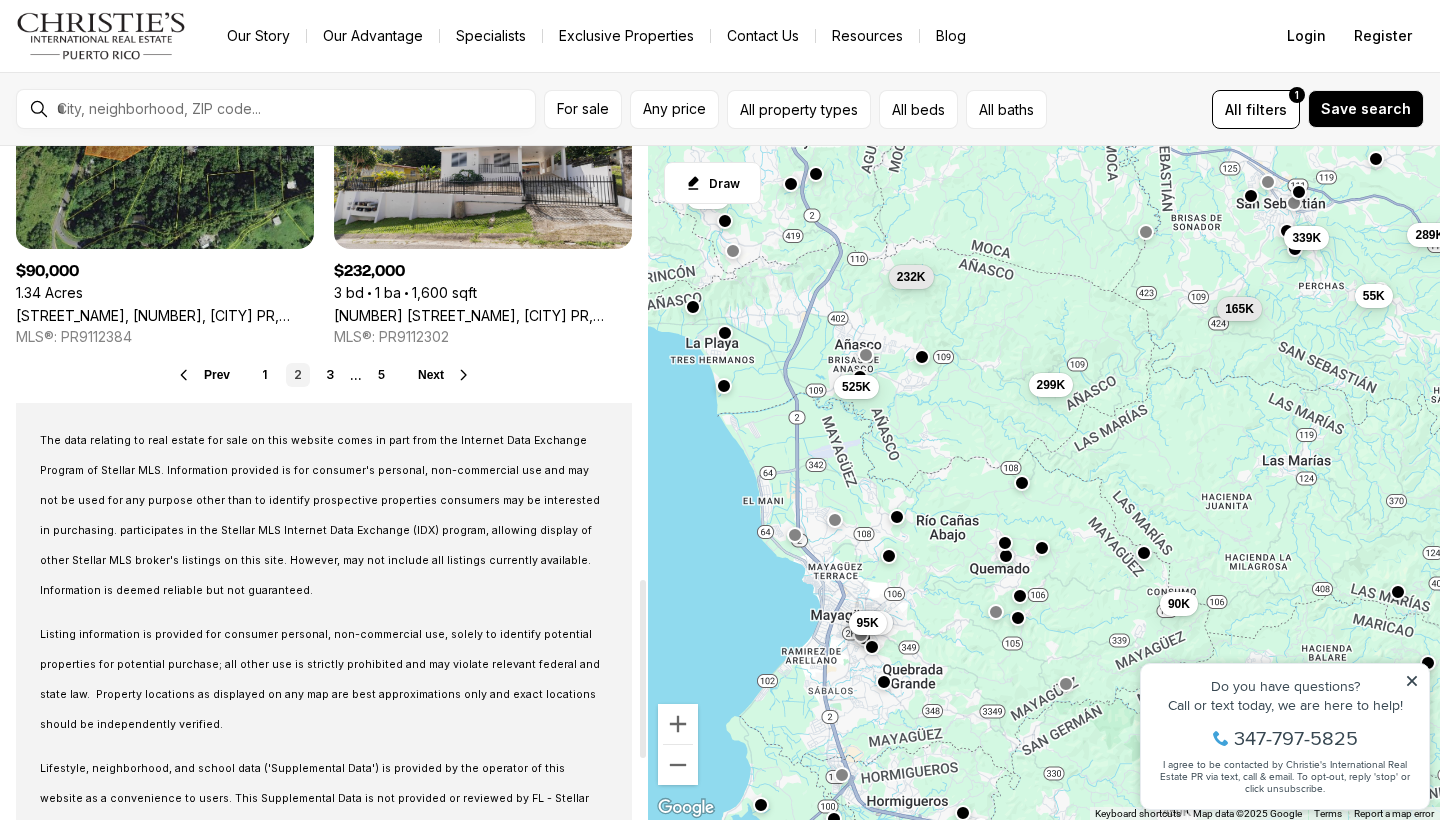 scroll, scrollTop: 1661, scrollLeft: 0, axis: vertical 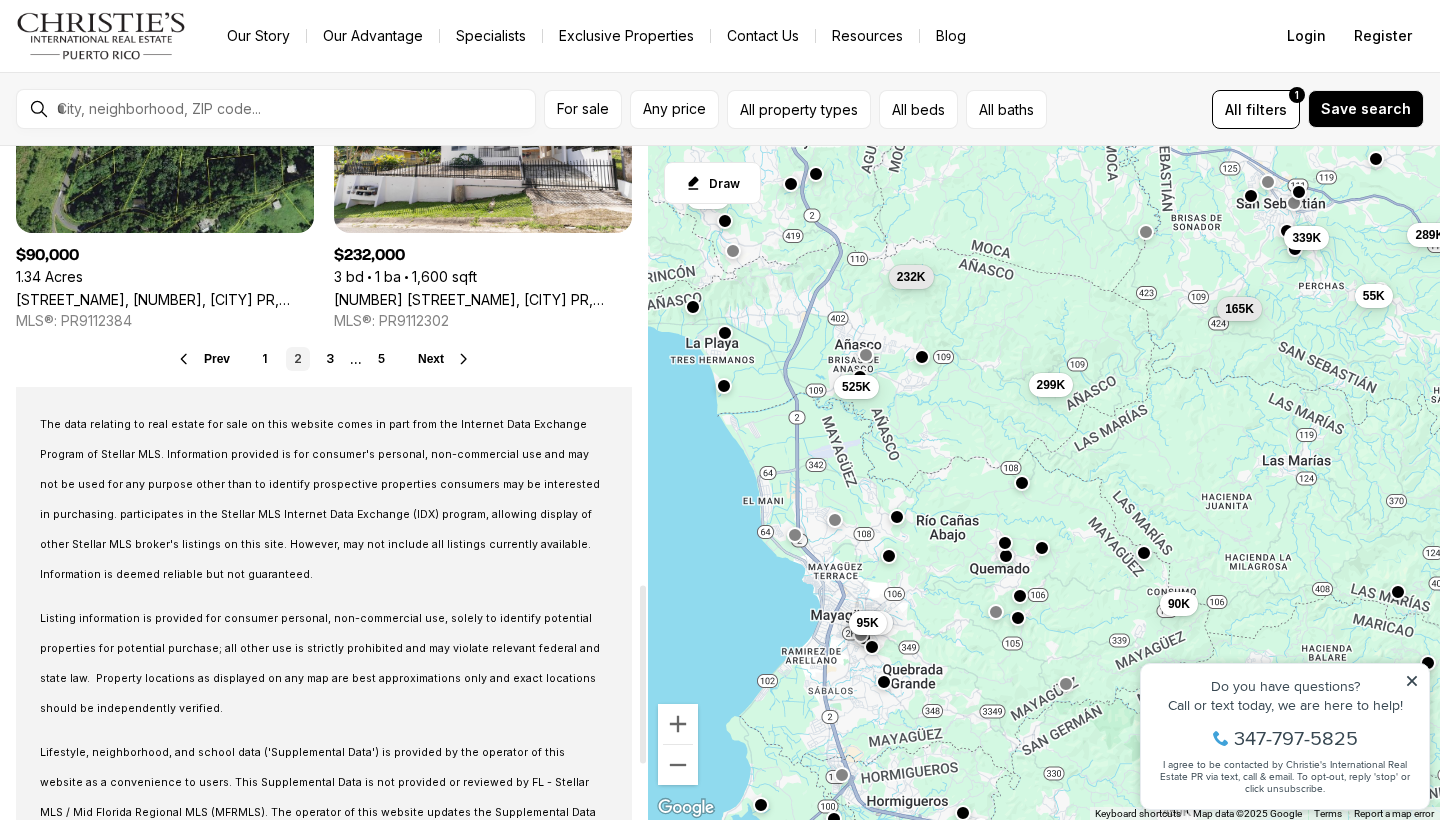 click on "Next" at bounding box center [431, 359] 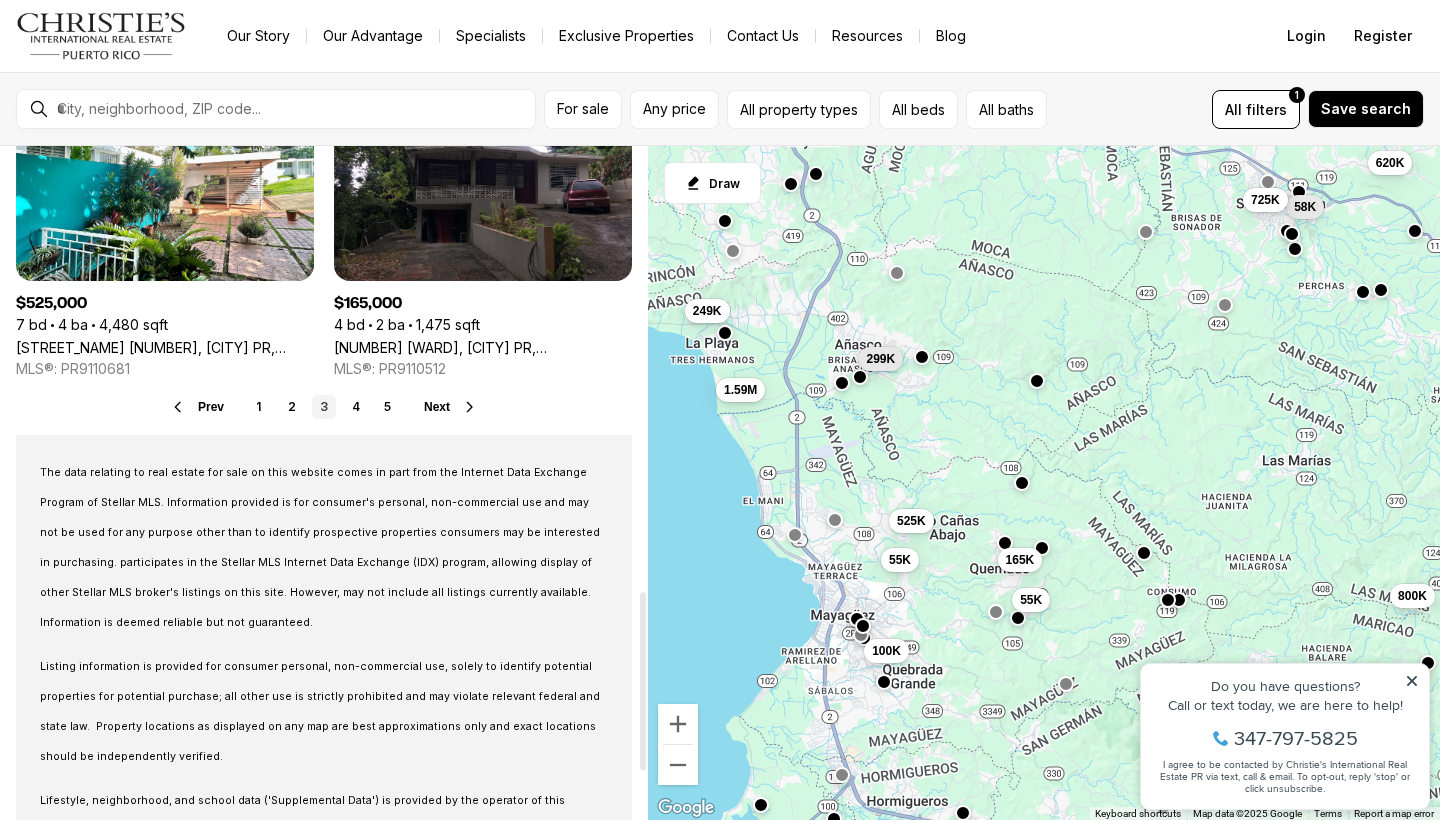 scroll, scrollTop: 1687, scrollLeft: 0, axis: vertical 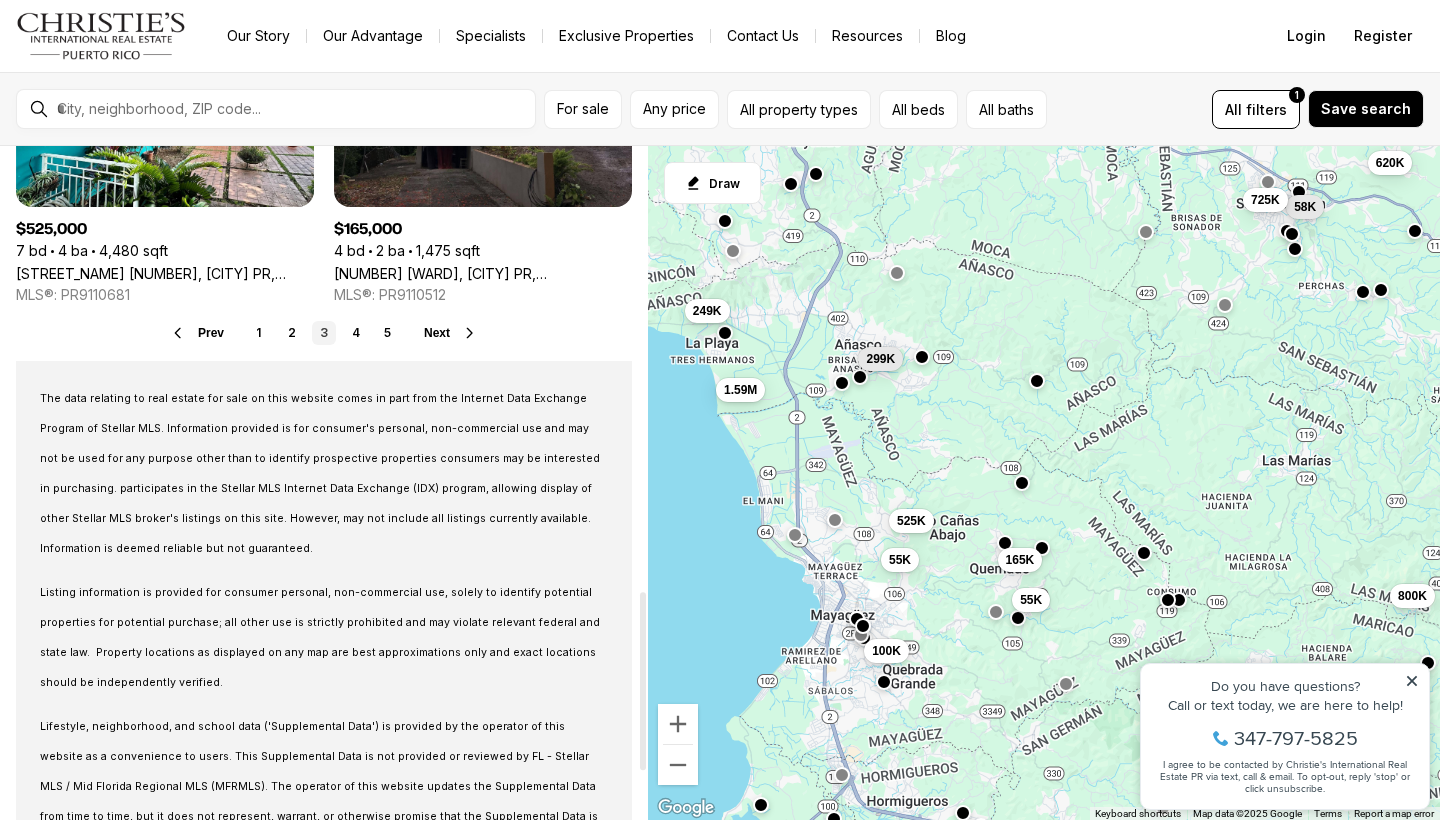 click on "Next" at bounding box center [437, 333] 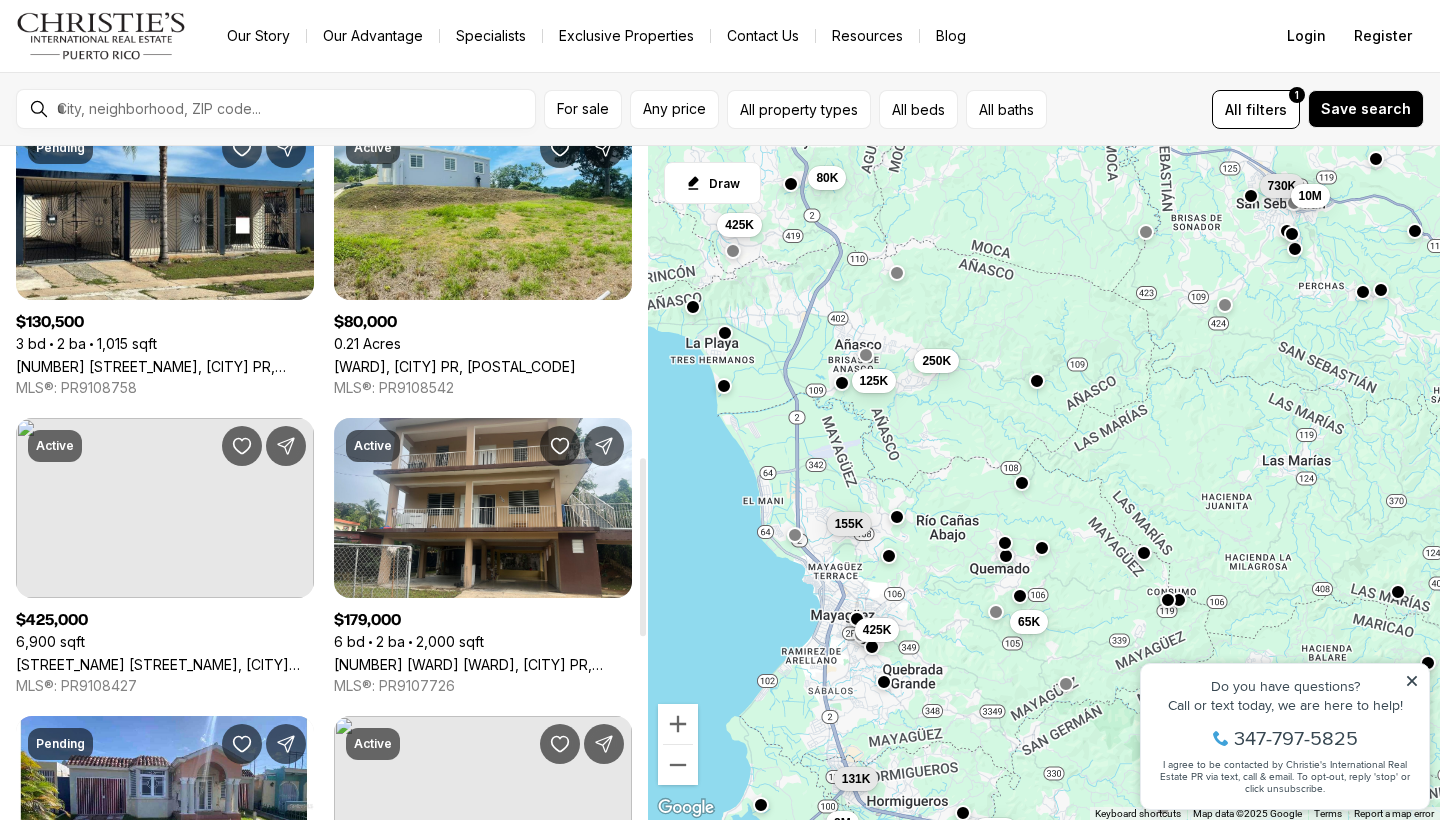 scroll, scrollTop: 1278, scrollLeft: 0, axis: vertical 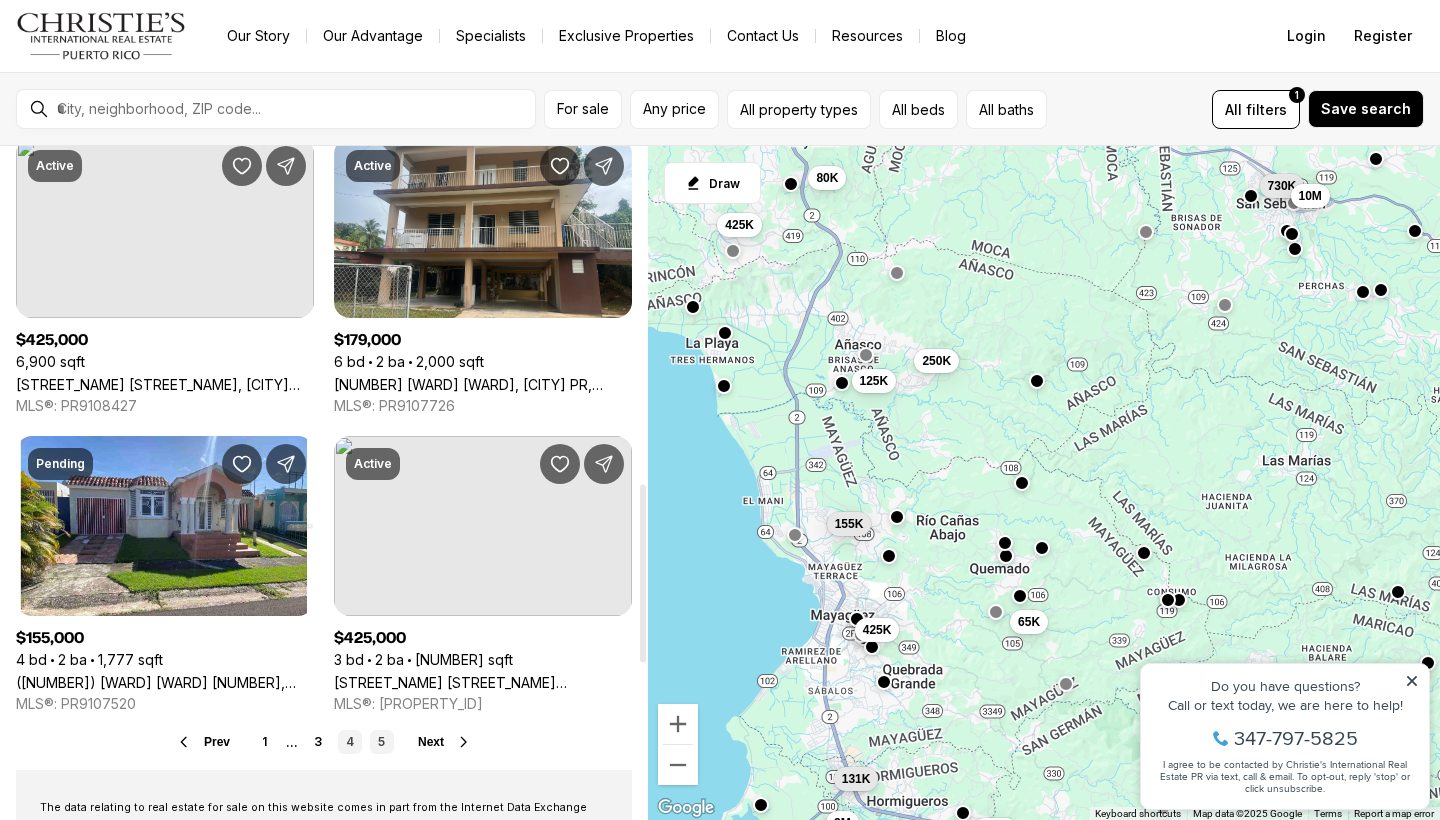 click on "5" at bounding box center [382, 742] 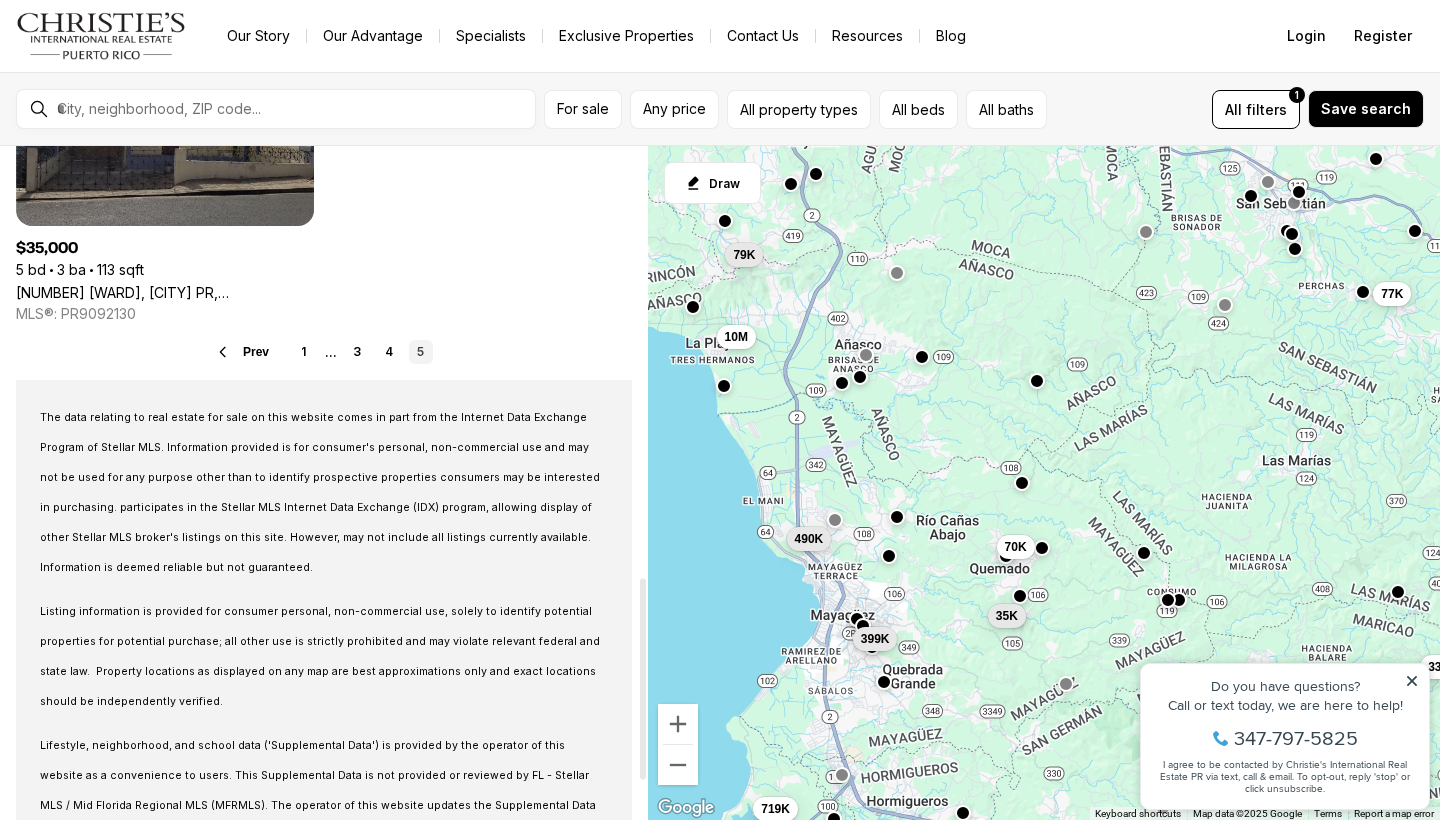 scroll, scrollTop: 1443, scrollLeft: 0, axis: vertical 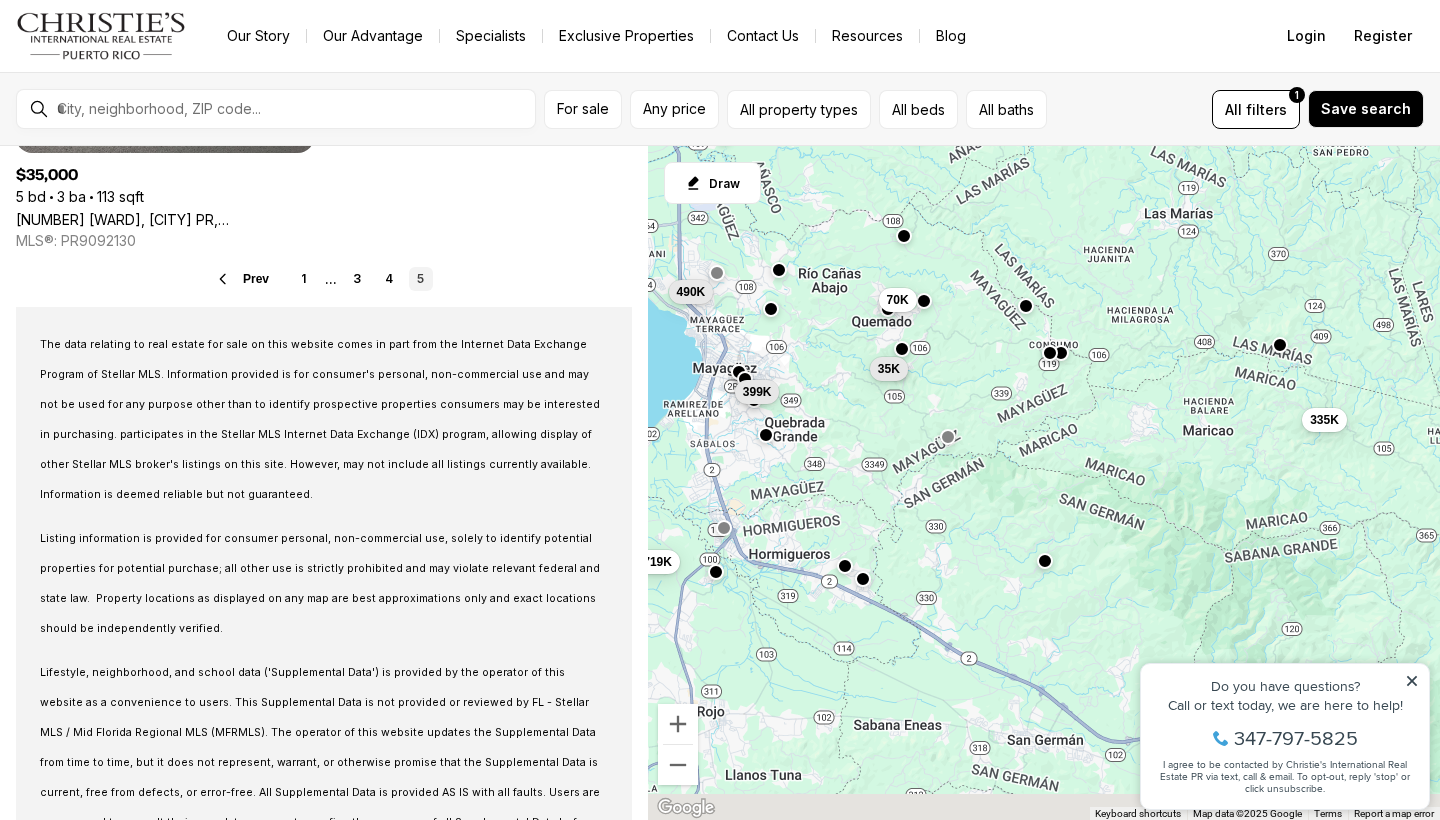 drag, startPoint x: 984, startPoint y: 587, endPoint x: 863, endPoint y: 336, distance: 278.64313 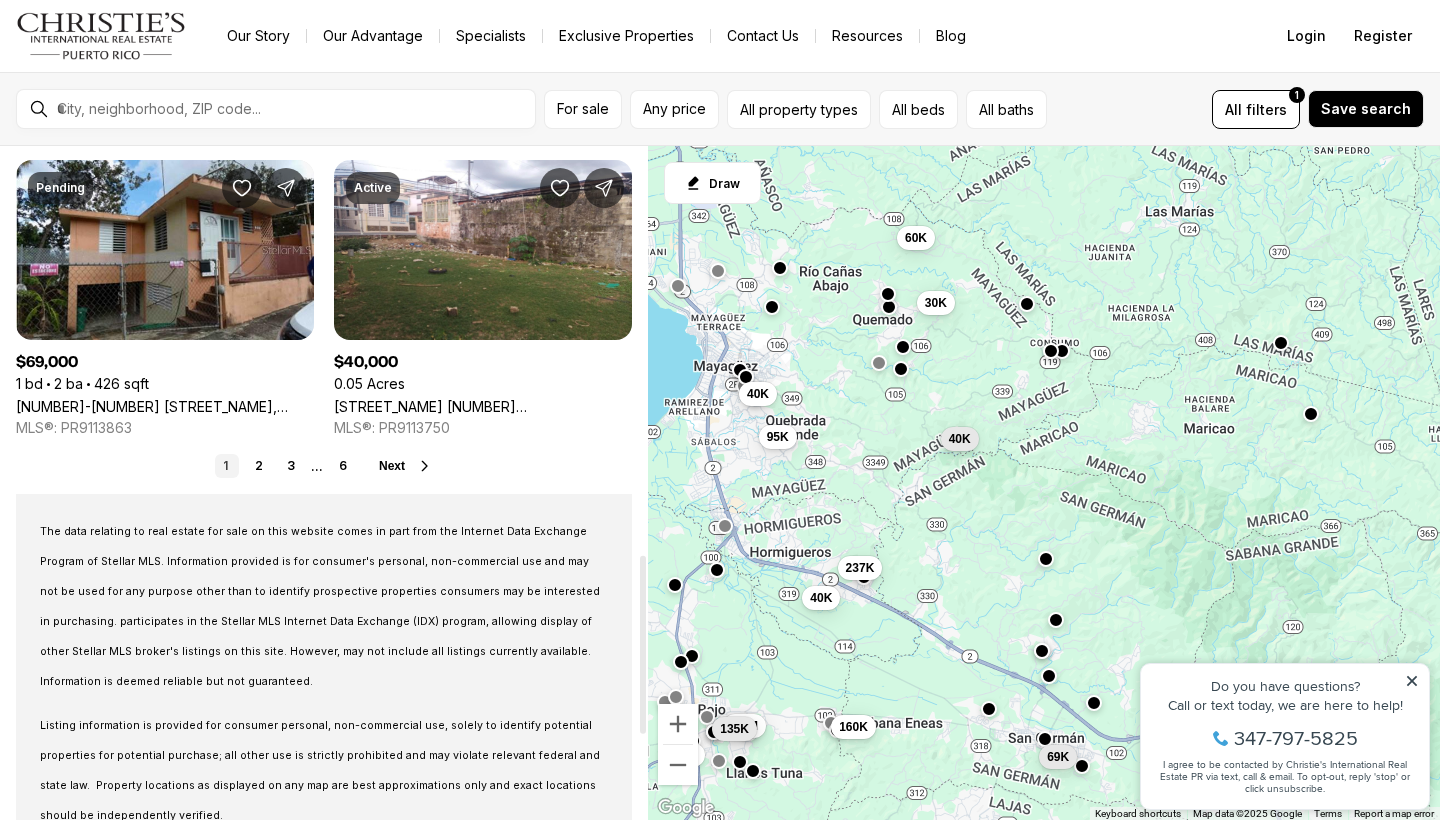scroll, scrollTop: 1576, scrollLeft: 0, axis: vertical 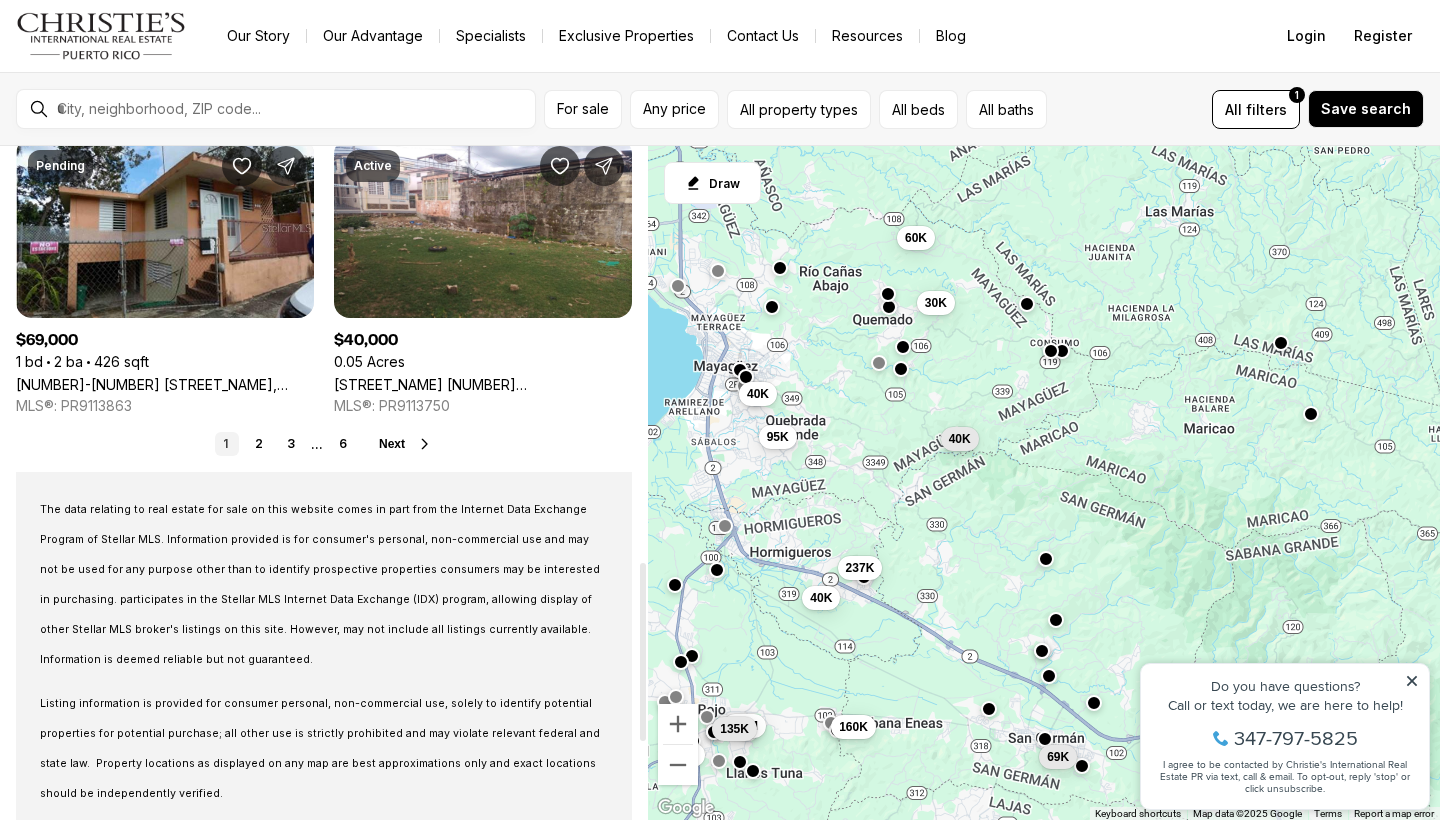 click on "Next" at bounding box center (392, 444) 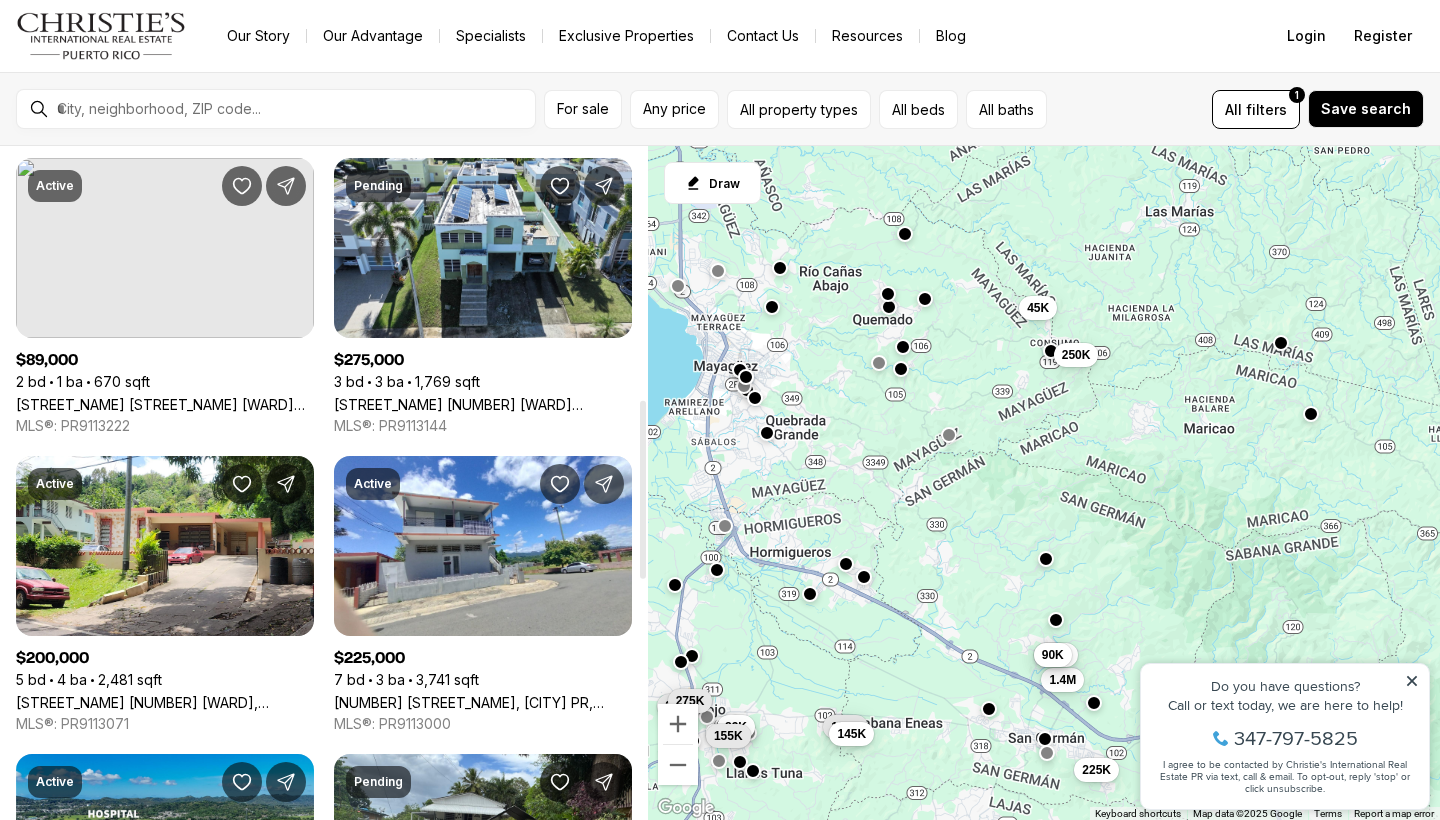 scroll, scrollTop: 995, scrollLeft: 0, axis: vertical 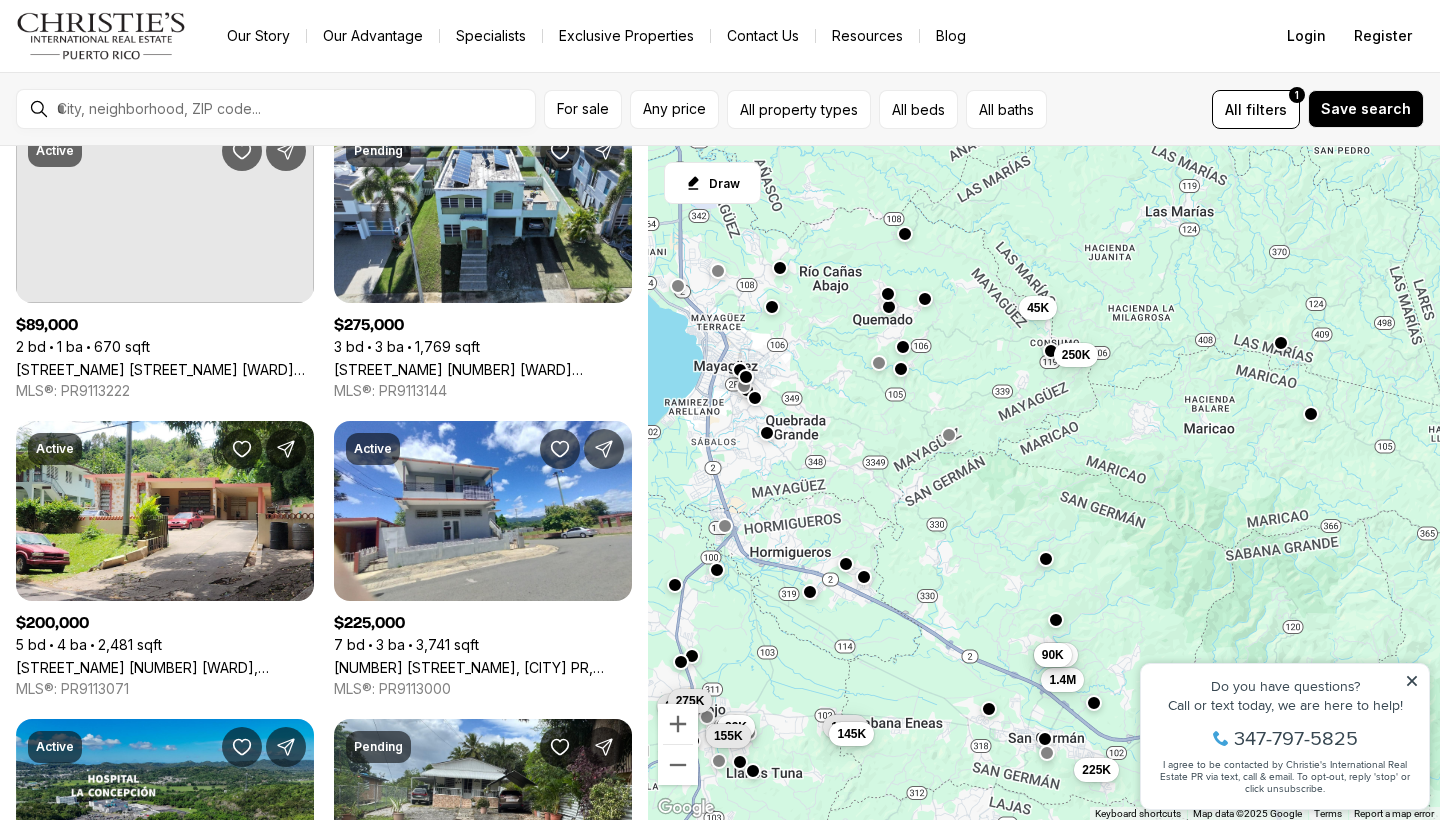 click at bounding box center [810, 592] 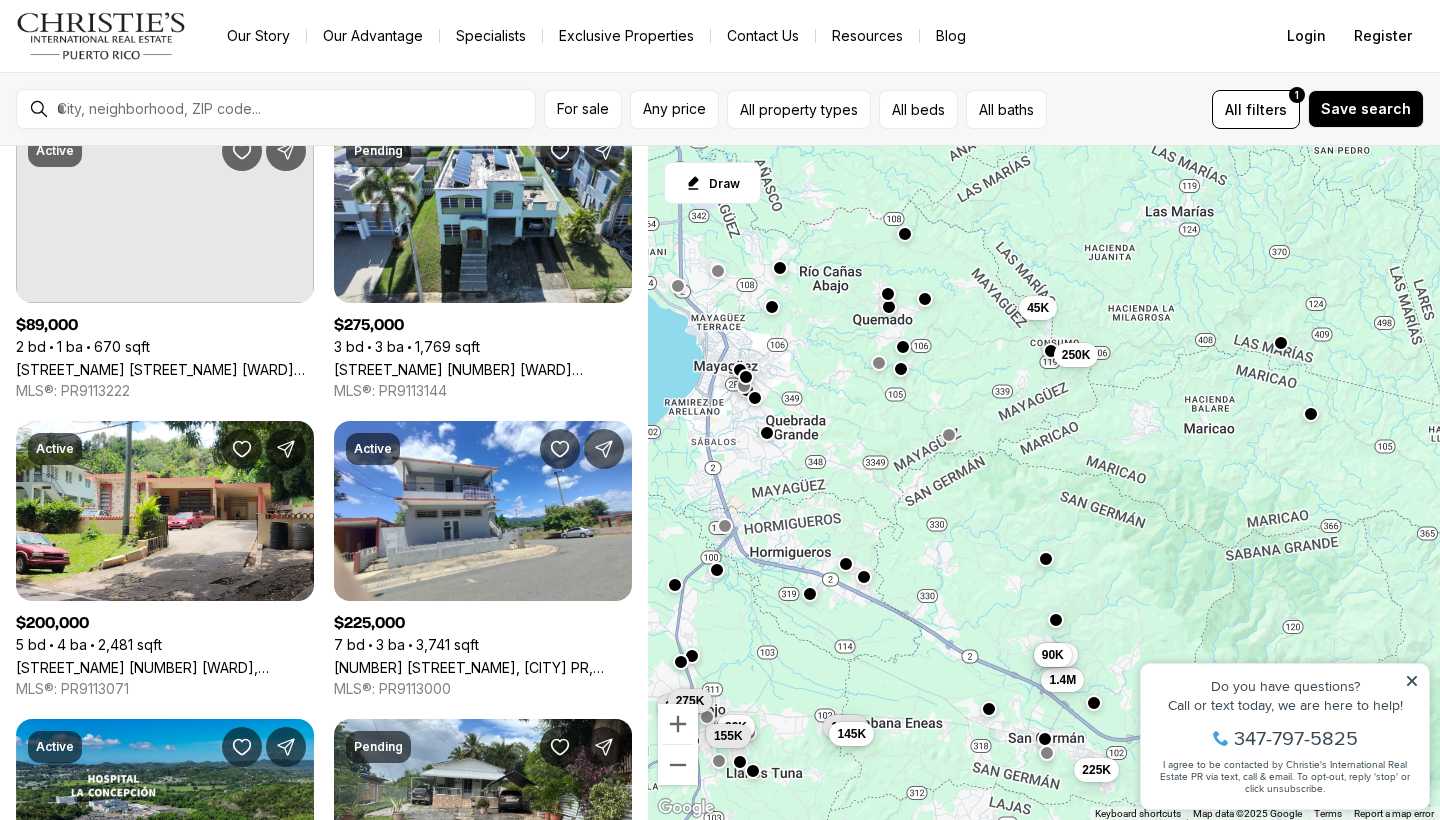 click on "To navigate, press the arrow keys. [NUMBER] [NUMBER] [NUMBER] [NUMBER] [NUMBER] [NUMBER] [NUMBER] [NUMBER] [NUMBER] [NUMBER] [NUMBER] [NUMBER]" at bounding box center (1044, 483) 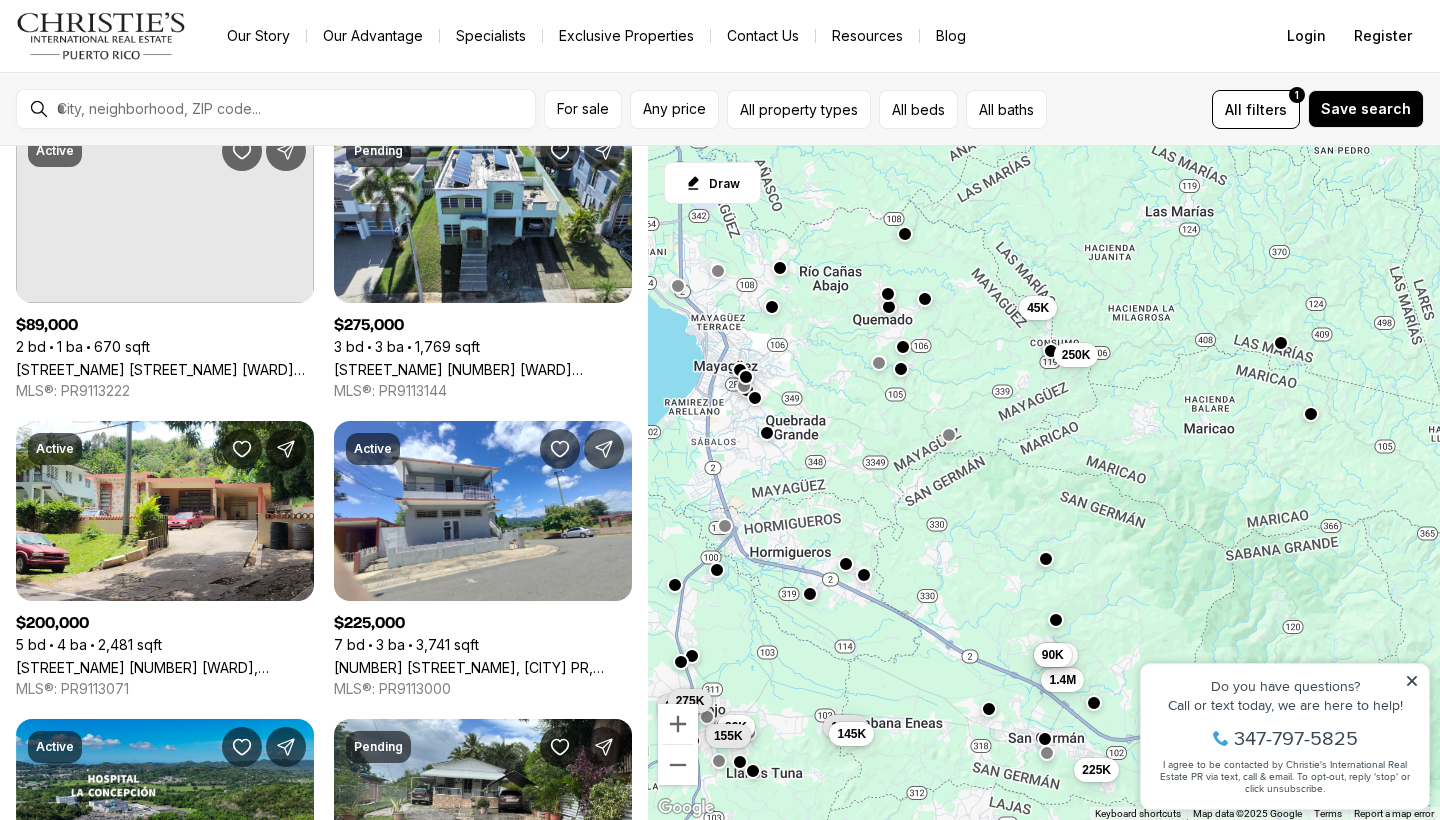 click at bounding box center [864, 574] 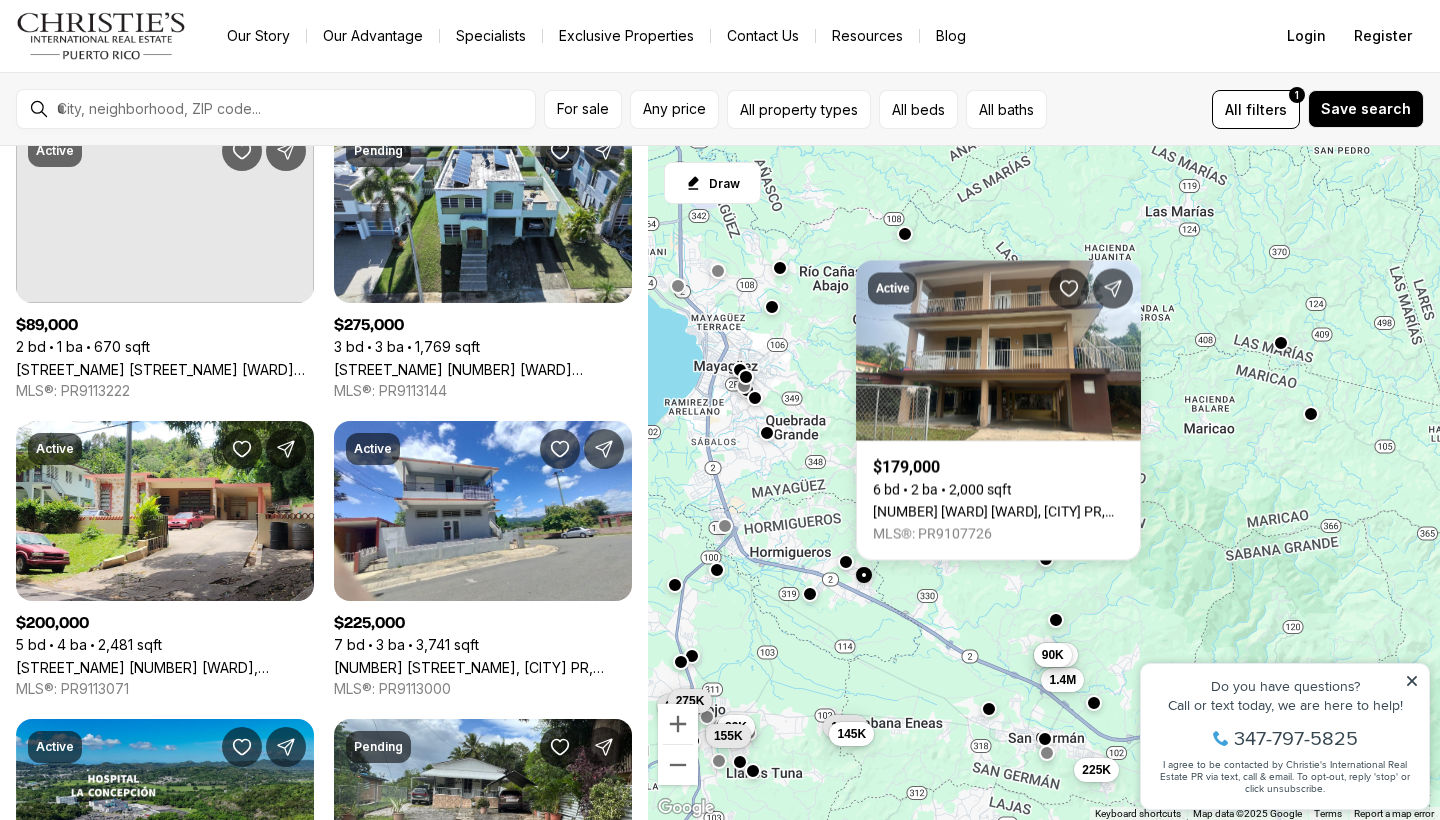 click at bounding box center (846, 562) 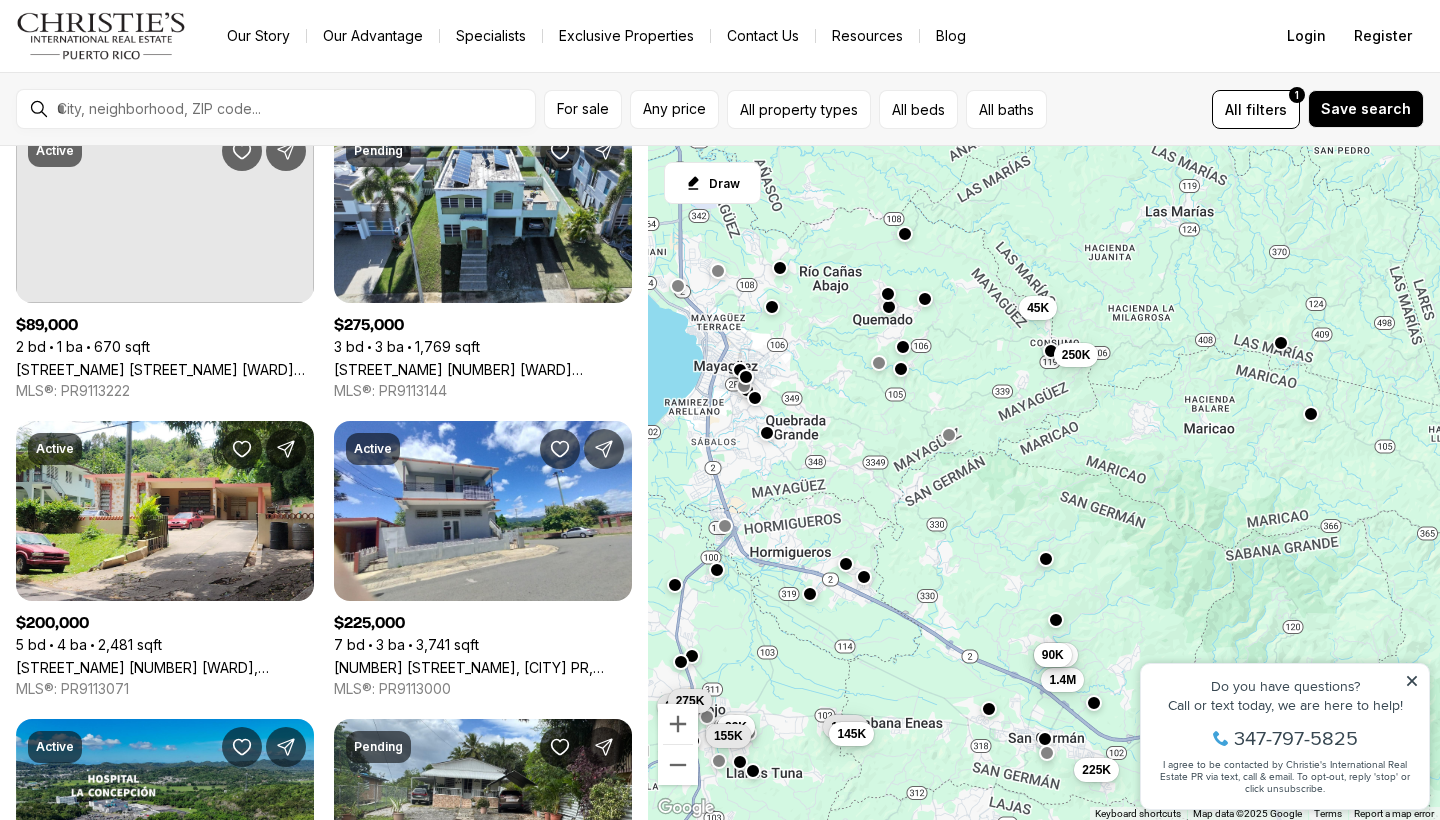click on "To navigate, press the arrow keys. [NUMBER] [NUMBER] [NUMBER] [NUMBER] [NUMBER] [NUMBER] [NUMBER] [NUMBER] [NUMBER] [NUMBER] [NUMBER] [NUMBER]" at bounding box center (1044, 483) 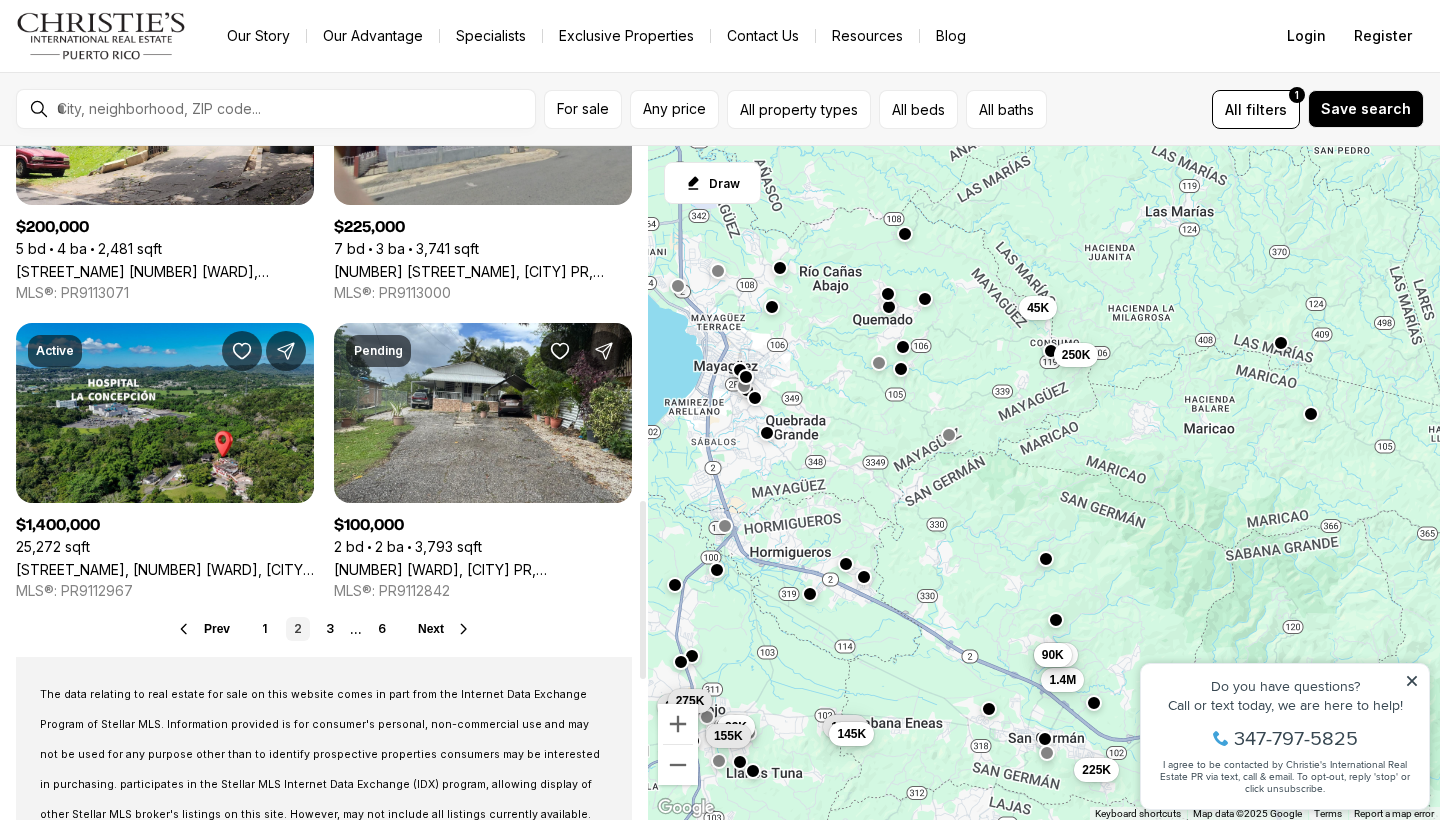 scroll, scrollTop: 1484, scrollLeft: 0, axis: vertical 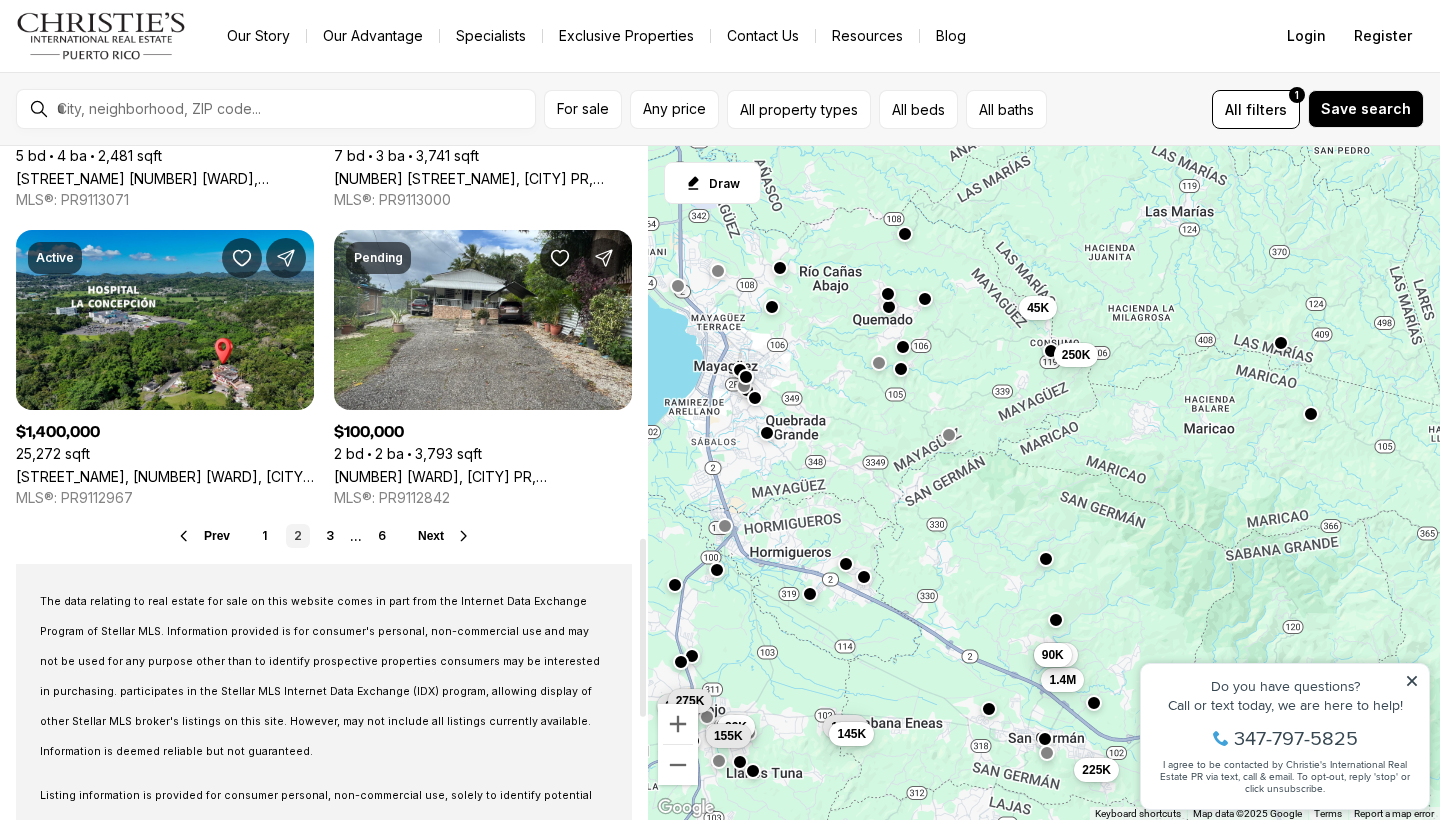click on "Next" at bounding box center (431, 536) 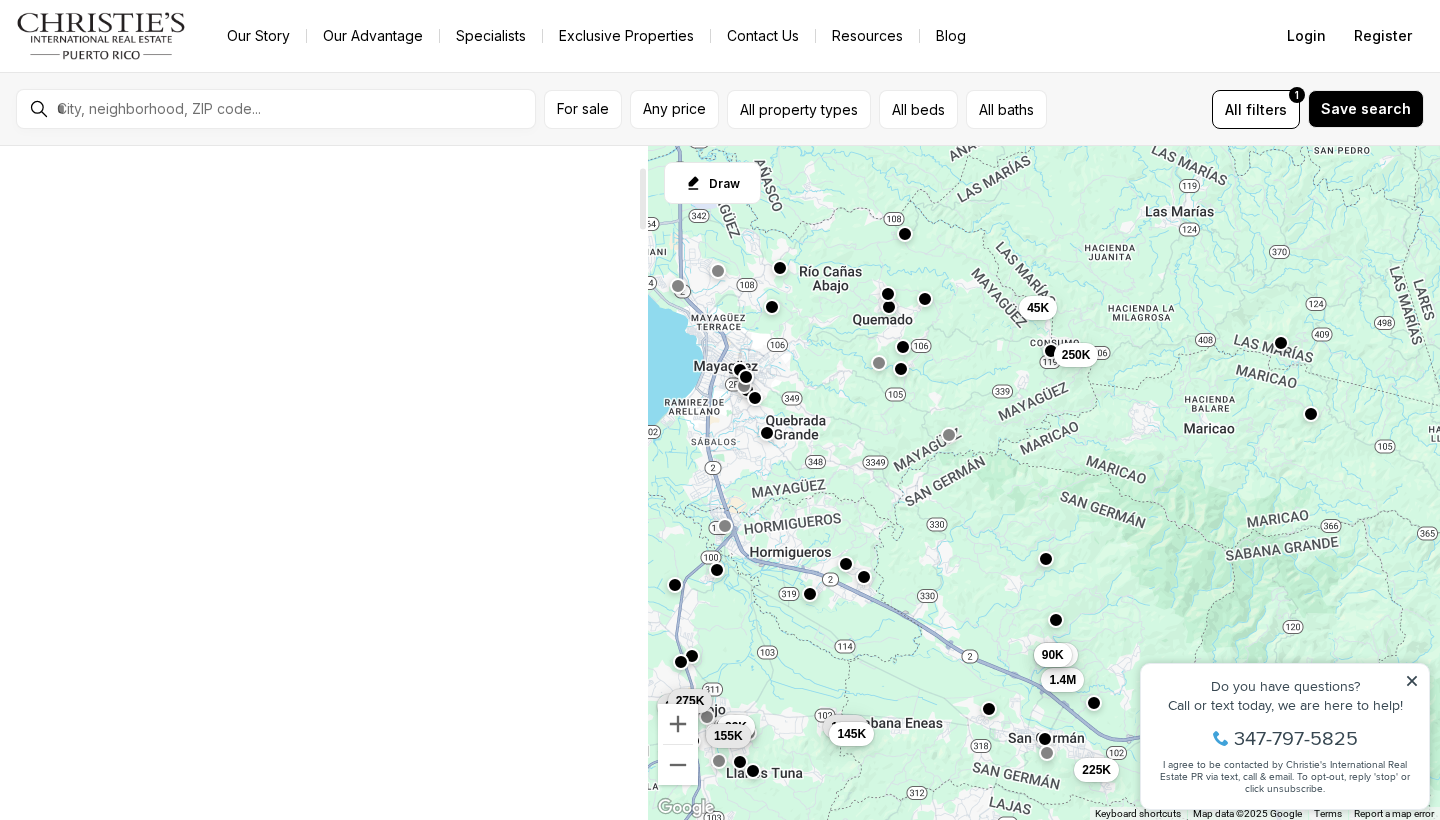 scroll, scrollTop: 0, scrollLeft: 0, axis: both 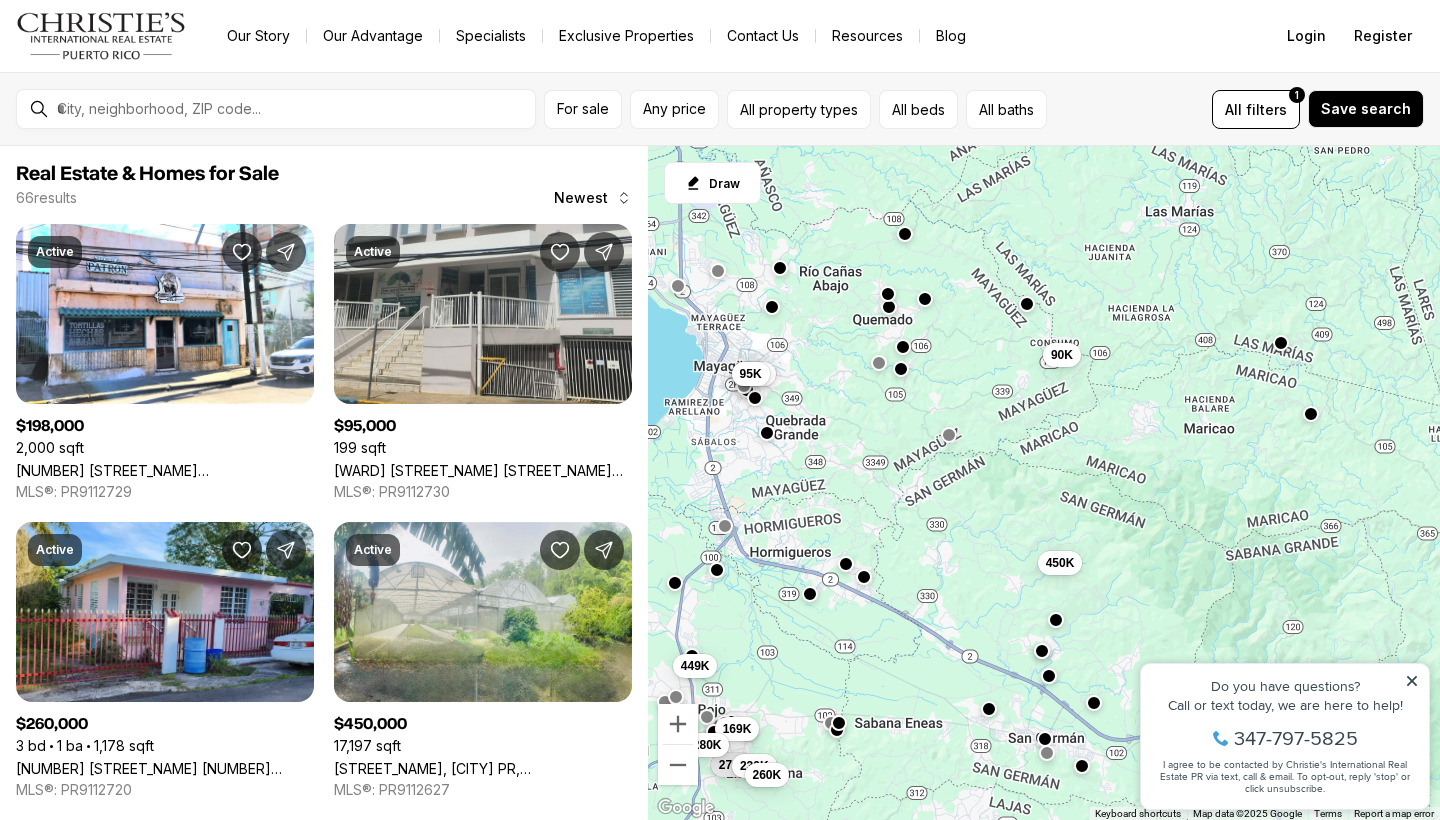 click at bounding box center (675, 583) 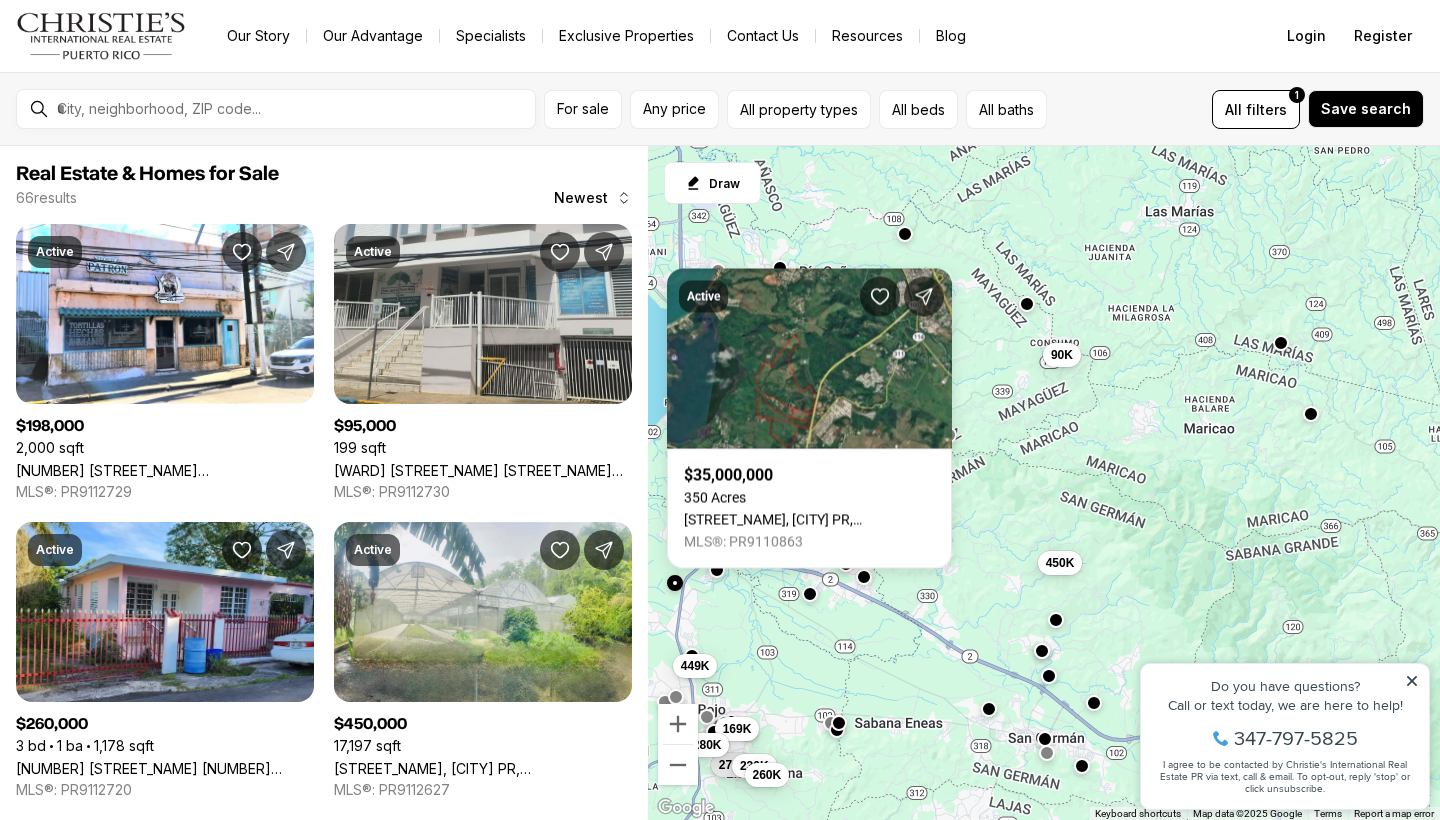 click on "To navigate, press the arrow keys. [NUMBER] [NUMBER] [NUMBER] [NUMBER] [NUMBER] [NUMBER] [NUMBER] [NUMBER] [NUMBER] [NUMBER] [NUMBER] [NUMBER]" at bounding box center [1044, 483] 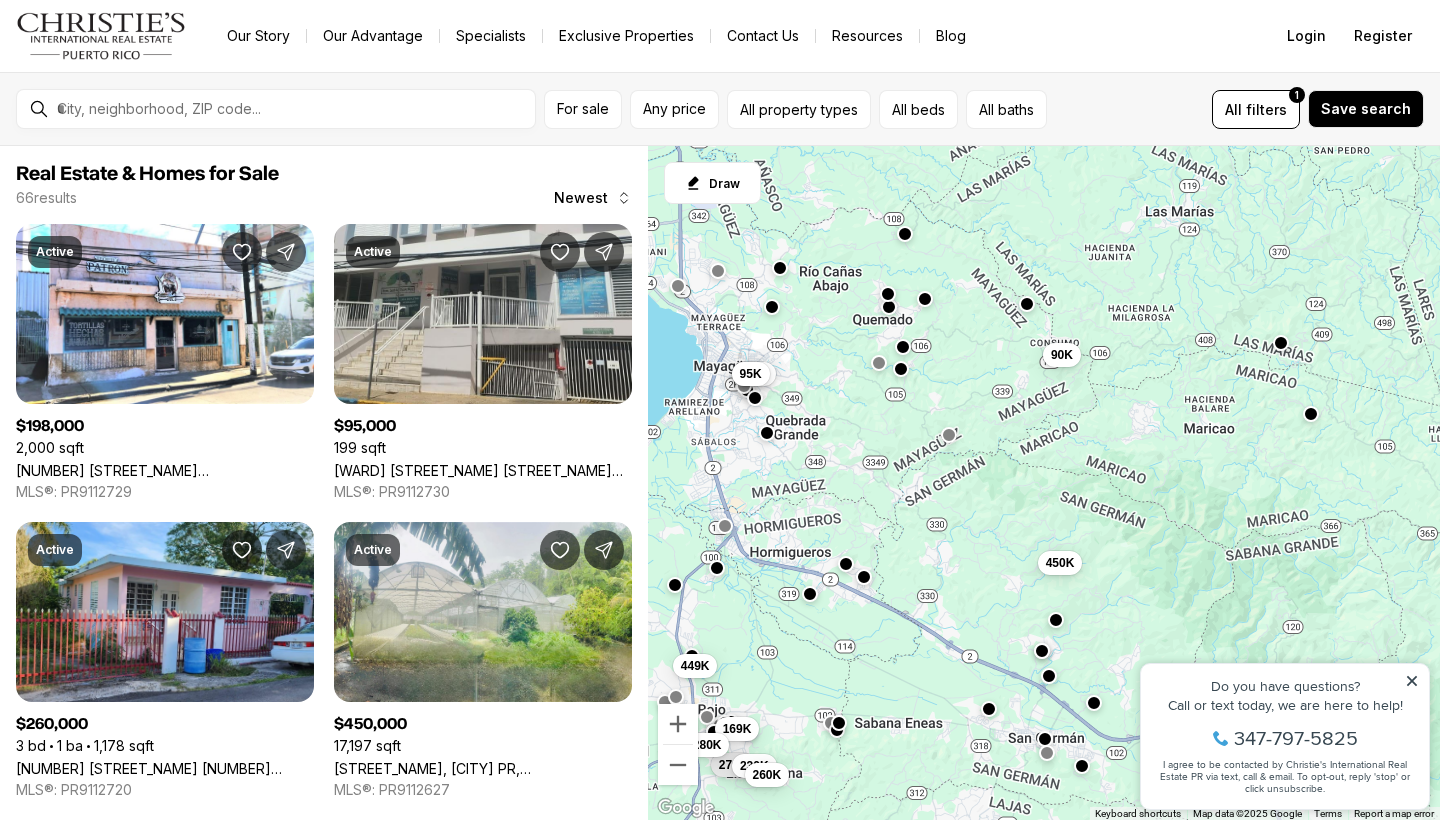 click at bounding box center (717, 568) 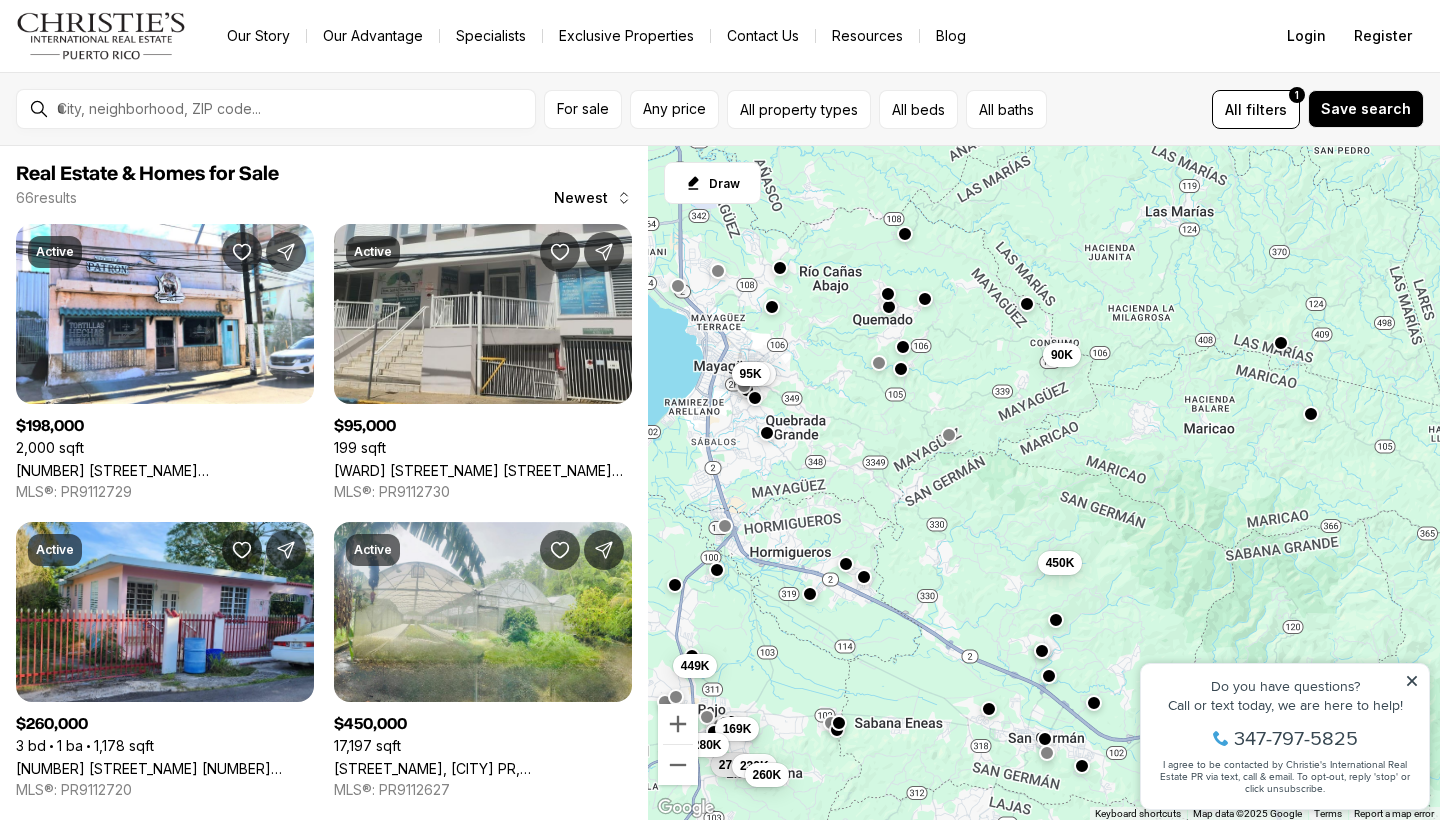 click on "To navigate, press the arrow keys. [NUMBER] [NUMBER] [NUMBER] [NUMBER] [NUMBER] [NUMBER] [NUMBER] [NUMBER] [NUMBER] [NUMBER] [NUMBER] [NUMBER]" at bounding box center (1044, 483) 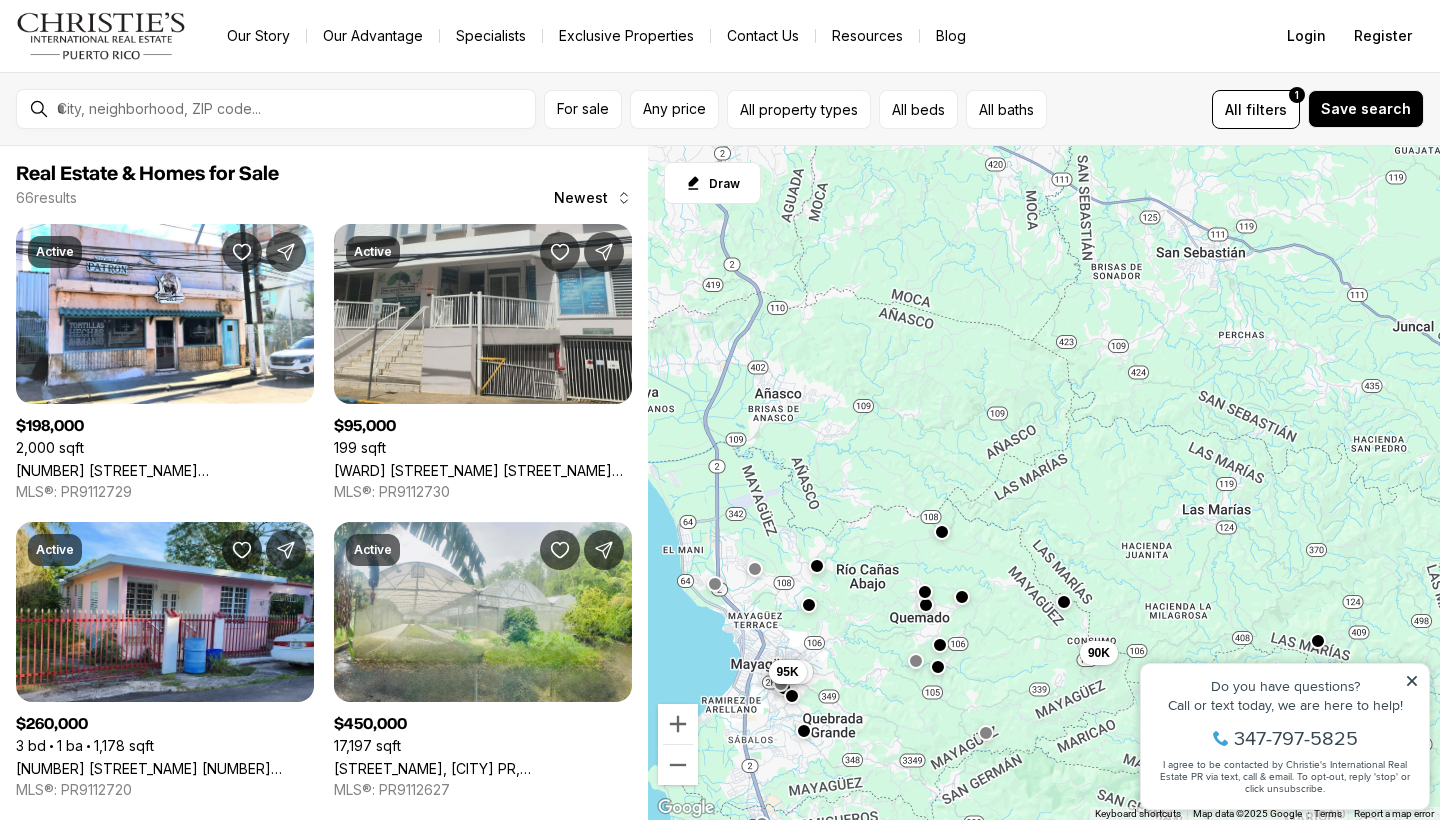 drag, startPoint x: 895, startPoint y: 341, endPoint x: 931, endPoint y: 642, distance: 303.14517 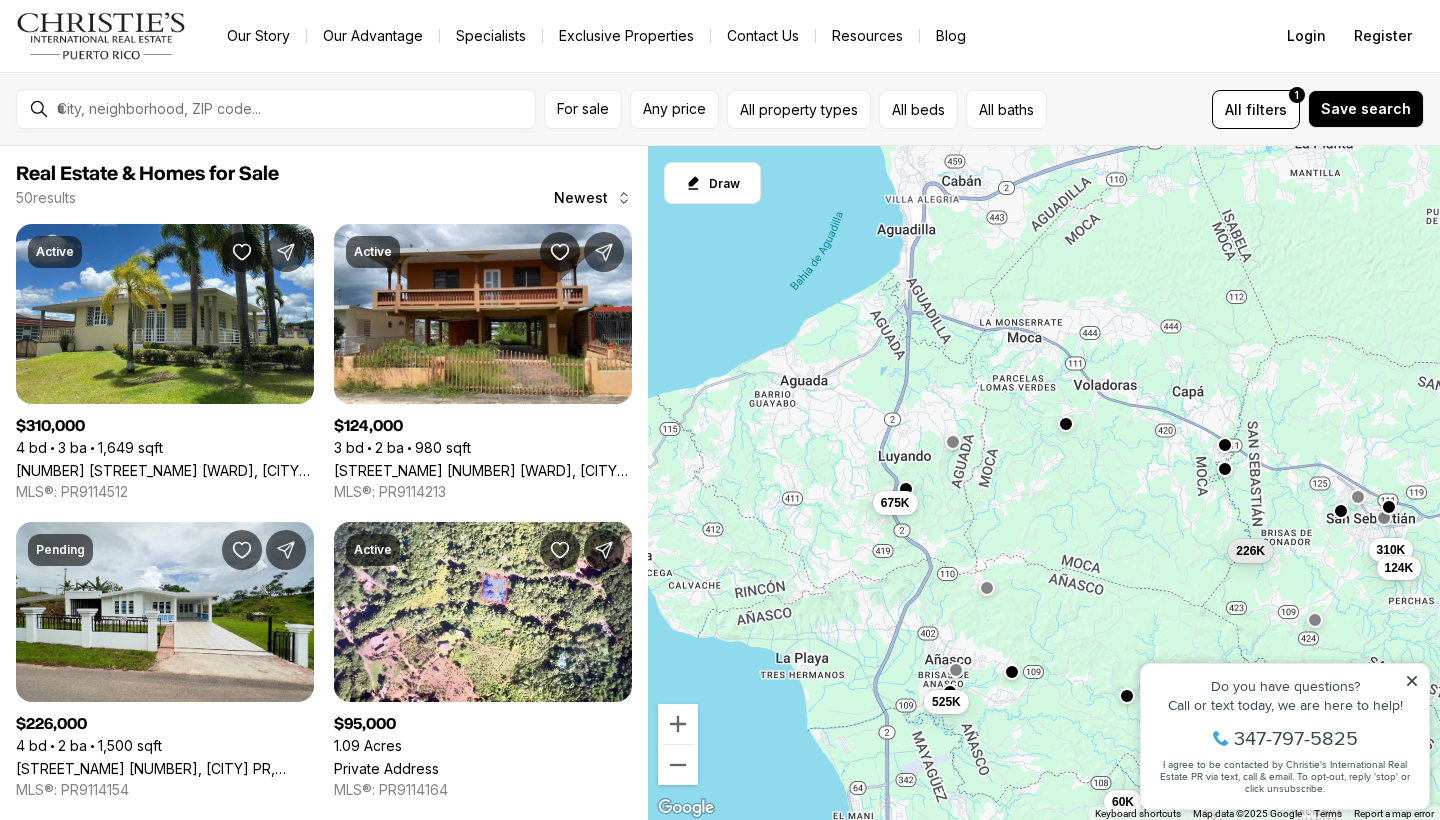 drag, startPoint x: 850, startPoint y: 267, endPoint x: 1025, endPoint y: 517, distance: 305.16388 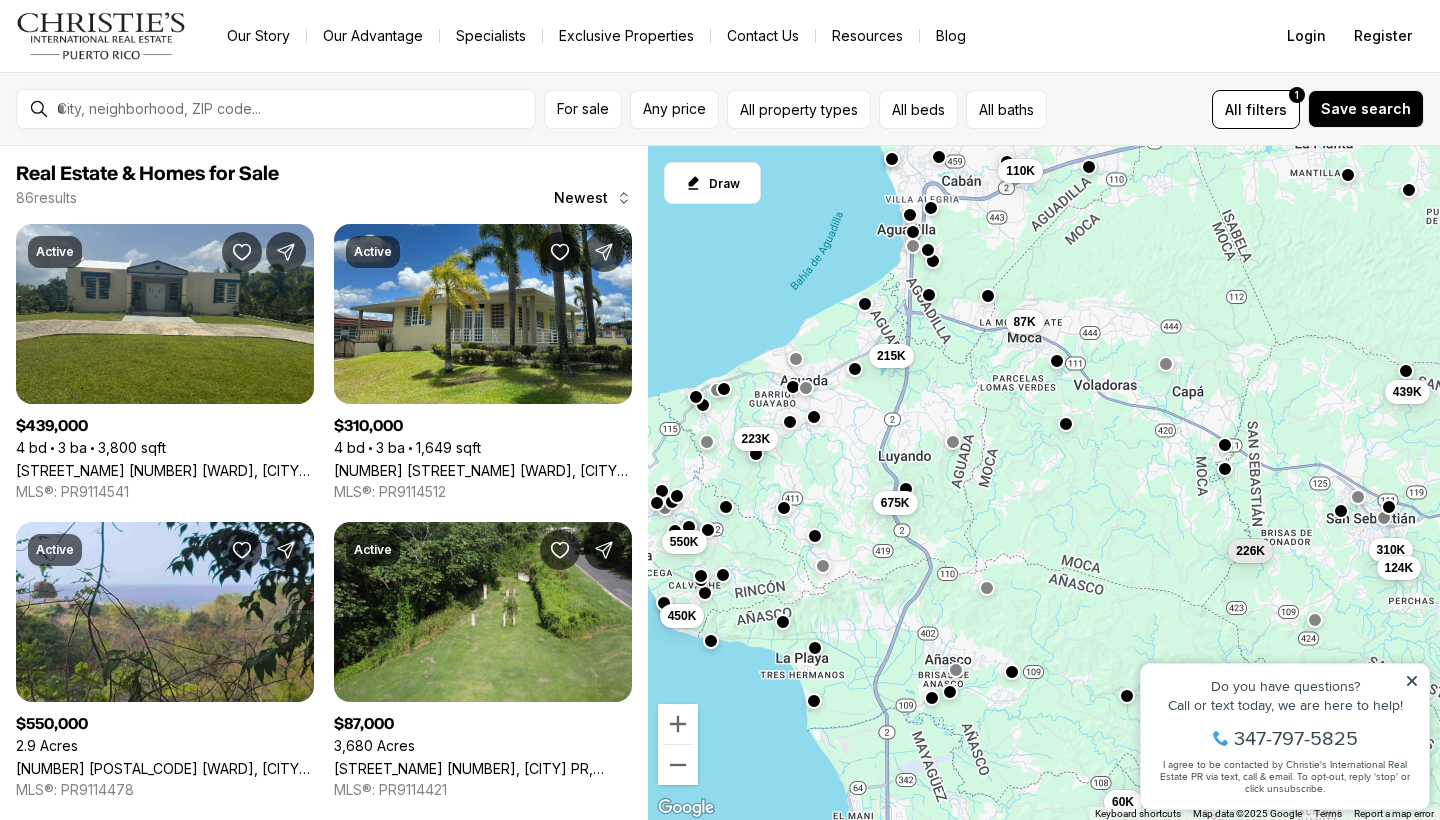 click at bounding box center (906, 489) 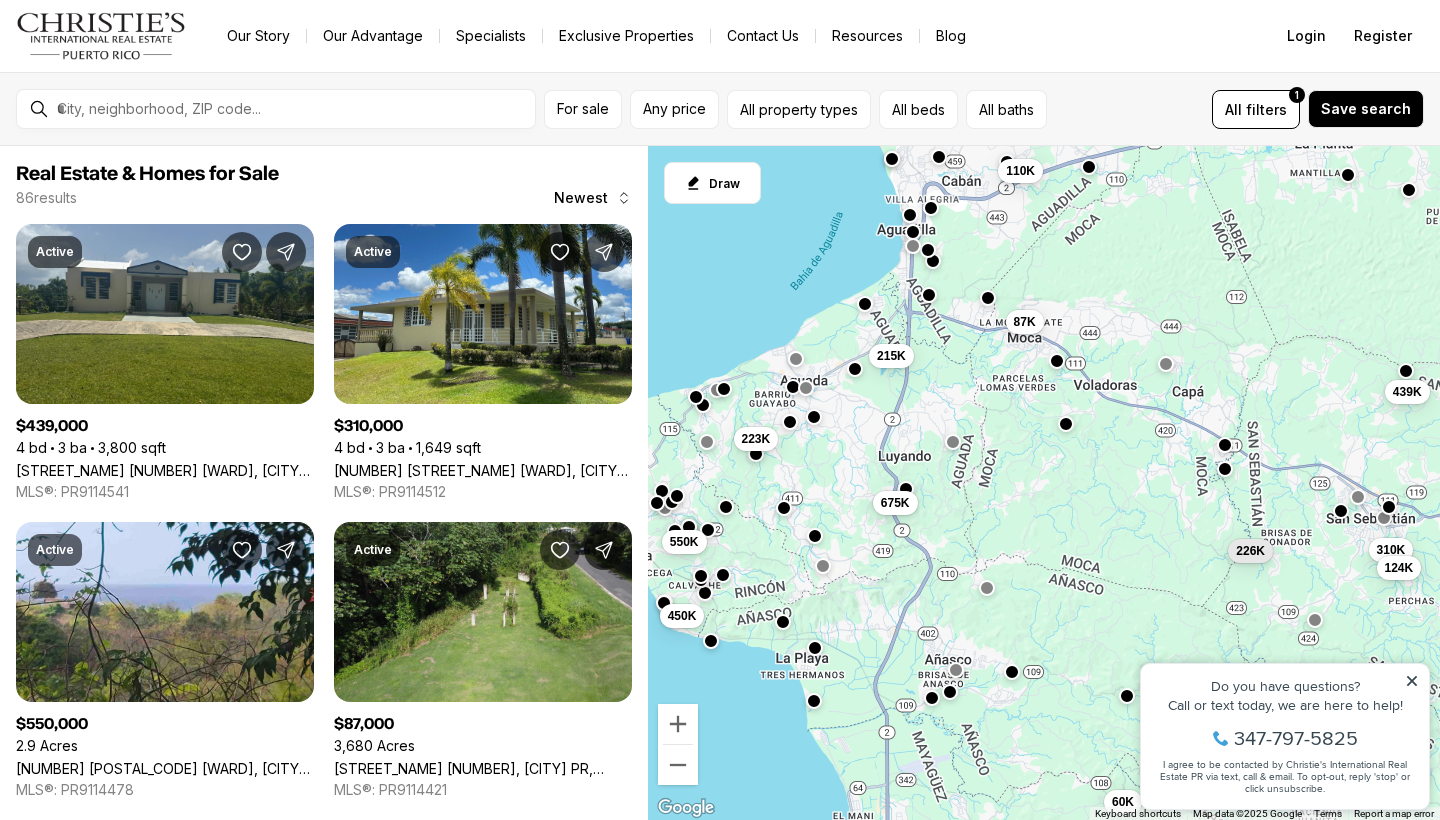 click on "To navigate, press the arrow keys. [NUMBER] [NUMBER] [NUMBER] [NUMBER] [NUMBER] [NUMBER] [NUMBER] [NUMBER] [NUMBER] [NUMBER] [NUMBER] [NUMBER]" at bounding box center [1044, 483] 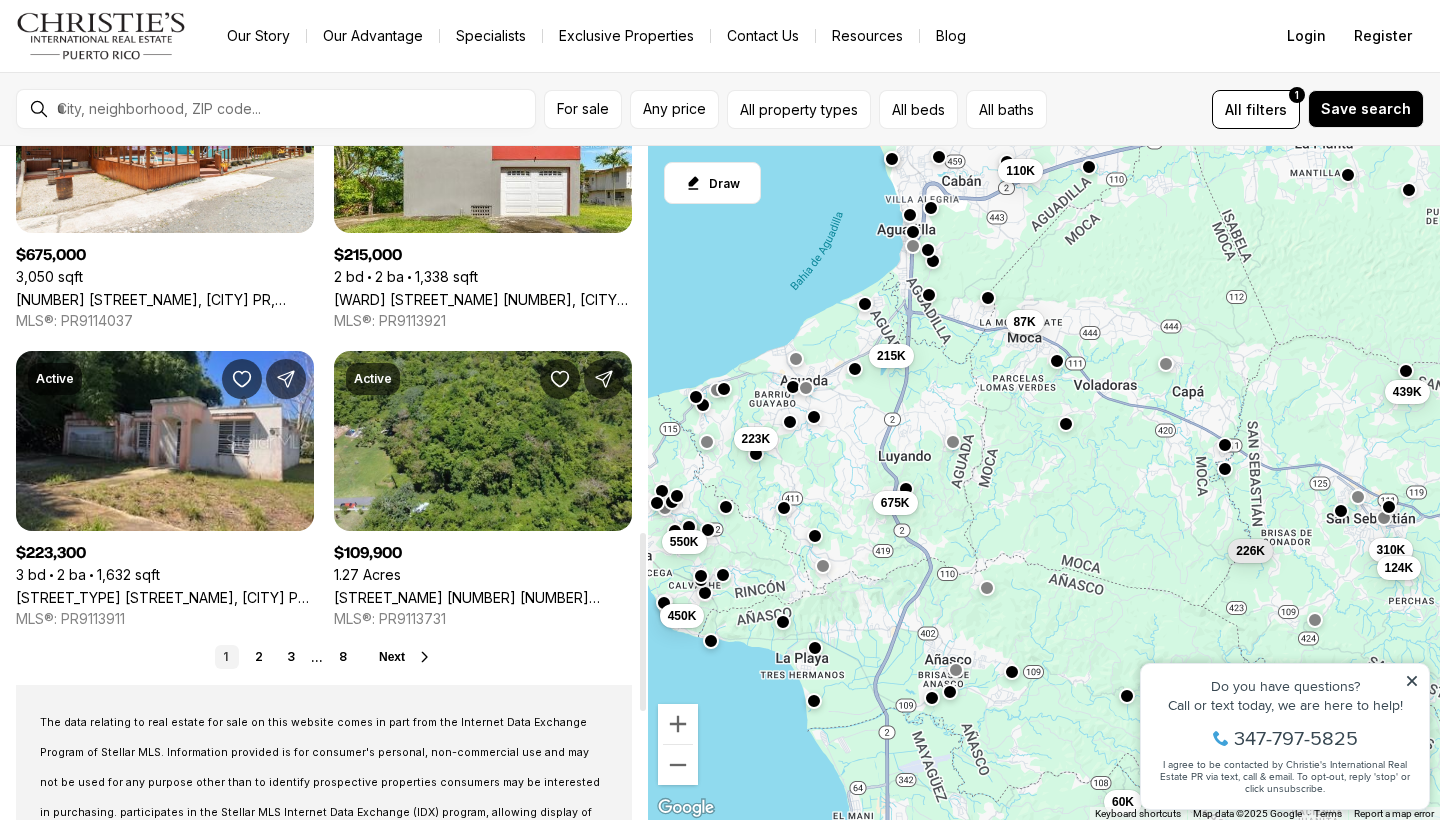 scroll, scrollTop: 1462, scrollLeft: 0, axis: vertical 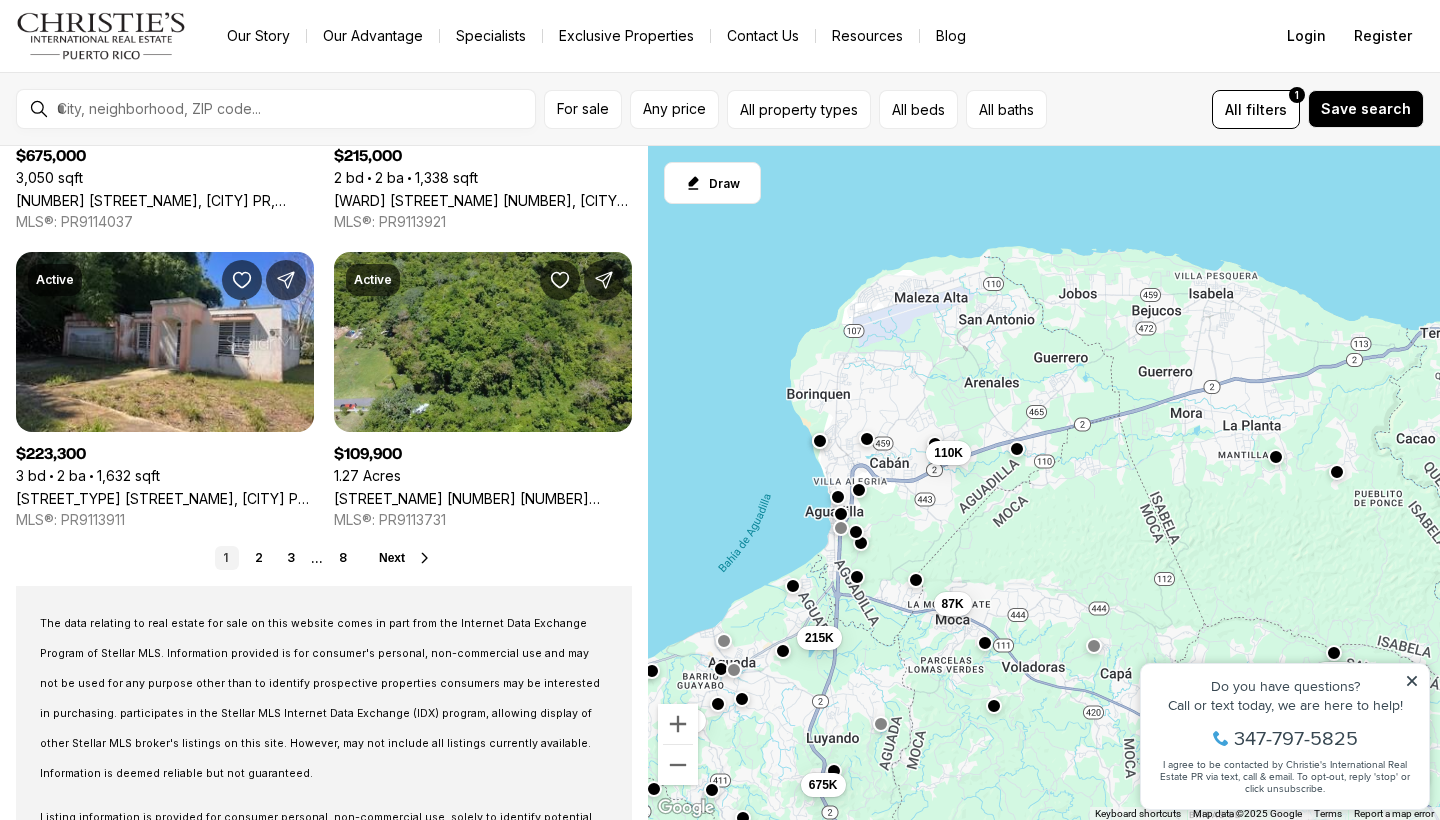 drag, startPoint x: 1005, startPoint y: 226, endPoint x: 931, endPoint y: 497, distance: 280.9217 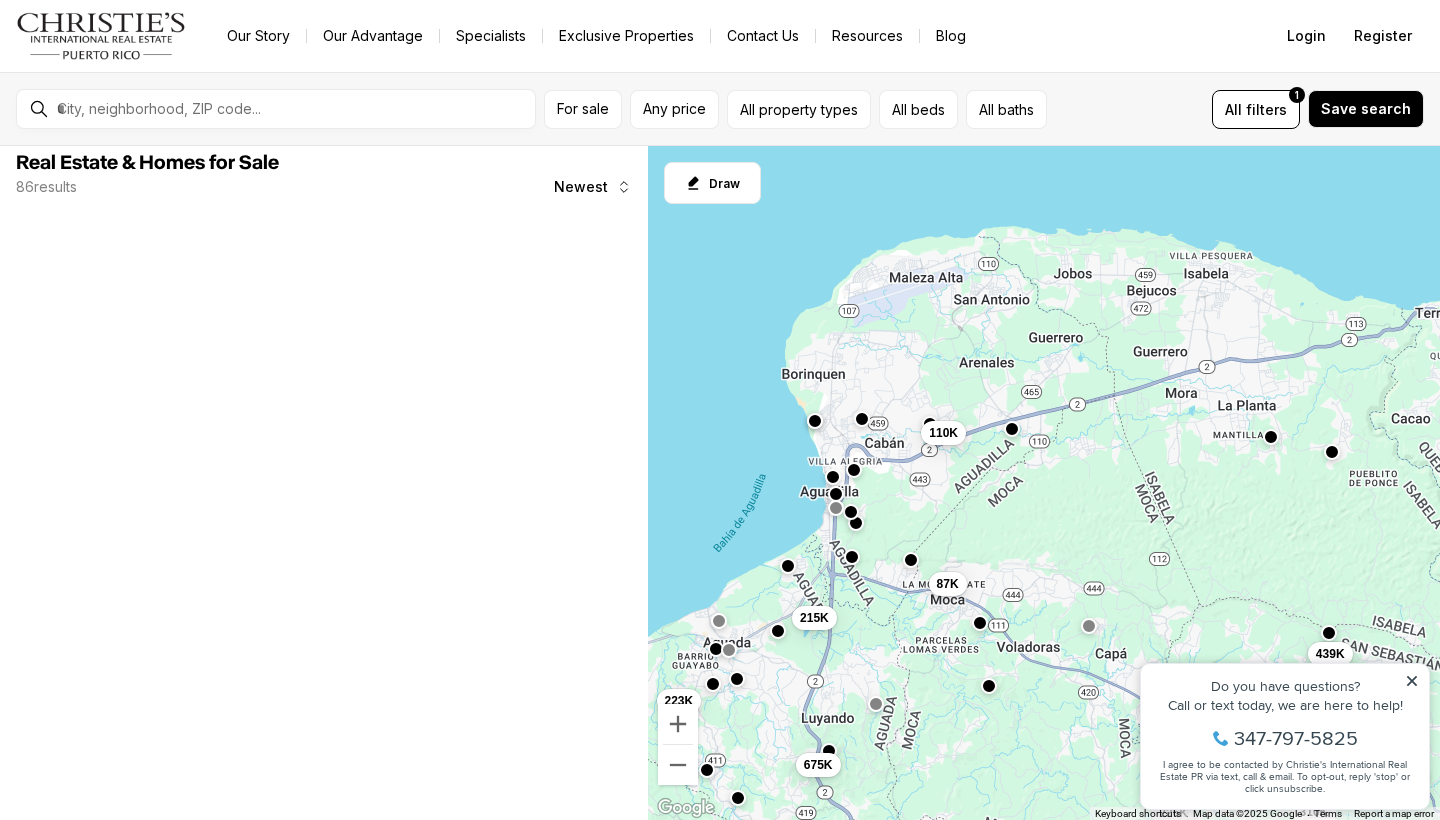 scroll, scrollTop: 0, scrollLeft: 0, axis: both 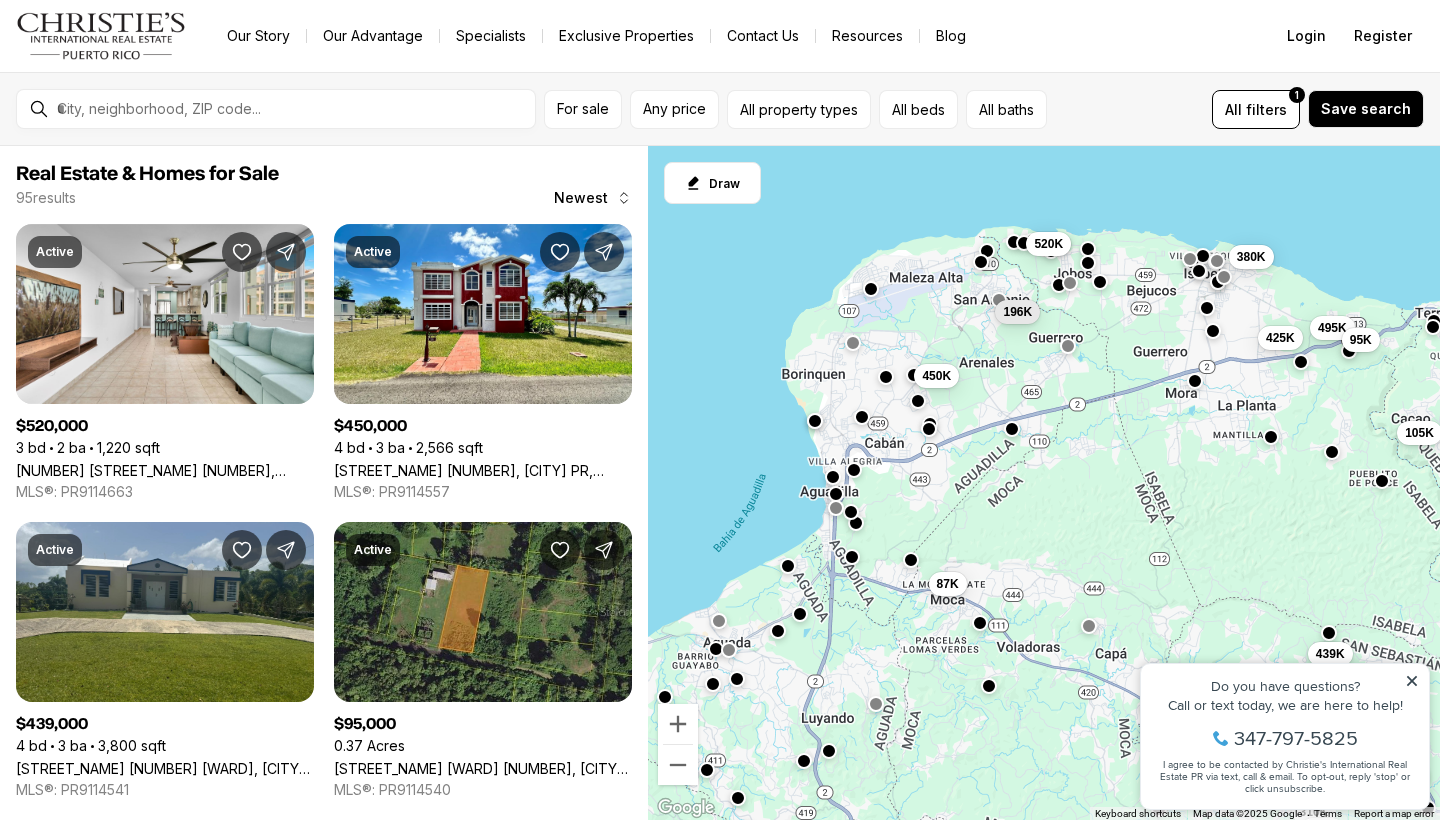 click at bounding box center [862, 416] 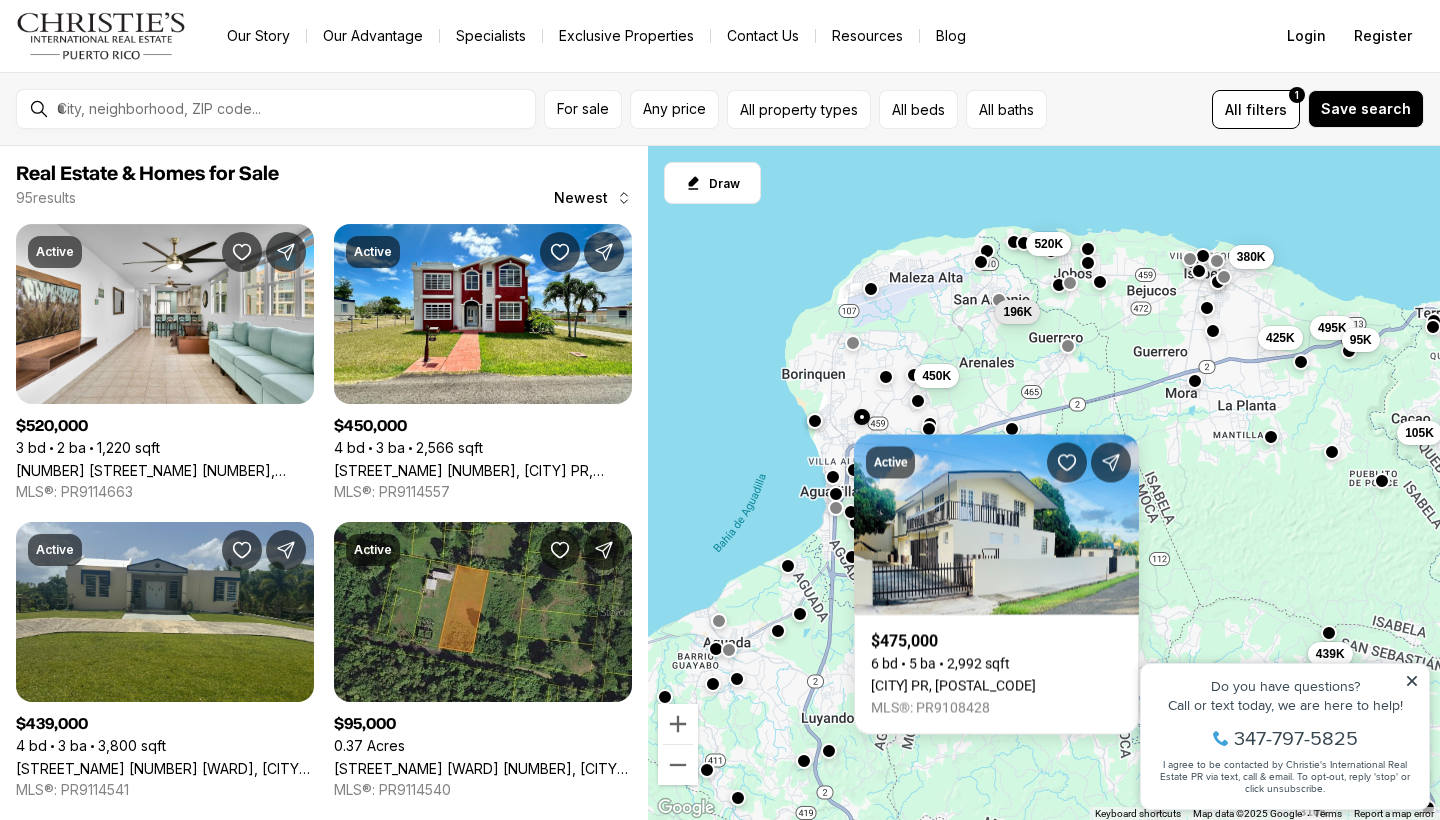 click on "To navigate, press the arrow keys. [NUMBER] [NUMBER] [NUMBER] [NUMBER] [NUMBER] [NUMBER] [NUMBER] [NUMBER] [NUMBER] [NUMBER] [NUMBER] [NUMBER]" at bounding box center [1044, 483] 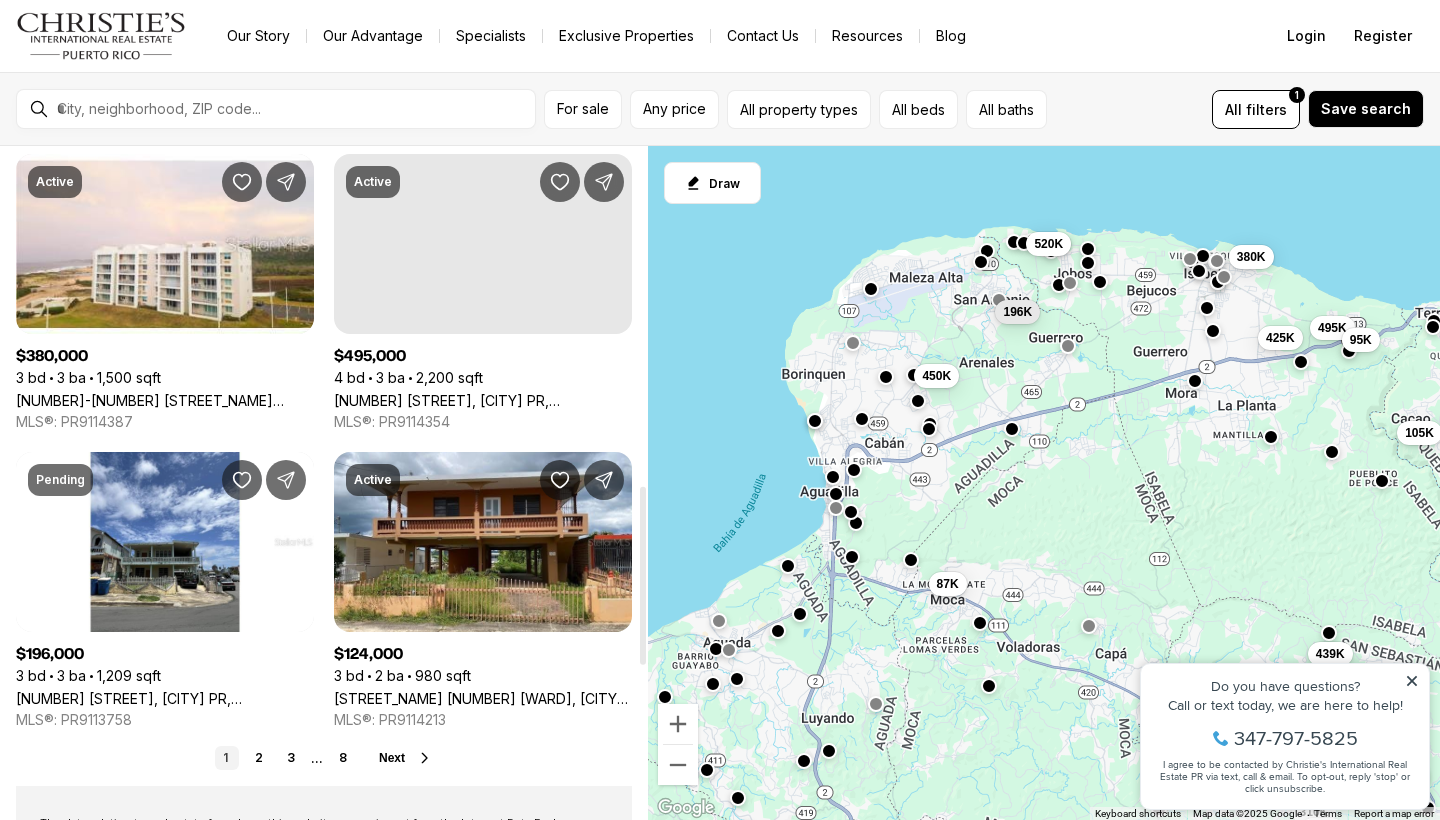 scroll, scrollTop: 1286, scrollLeft: 0, axis: vertical 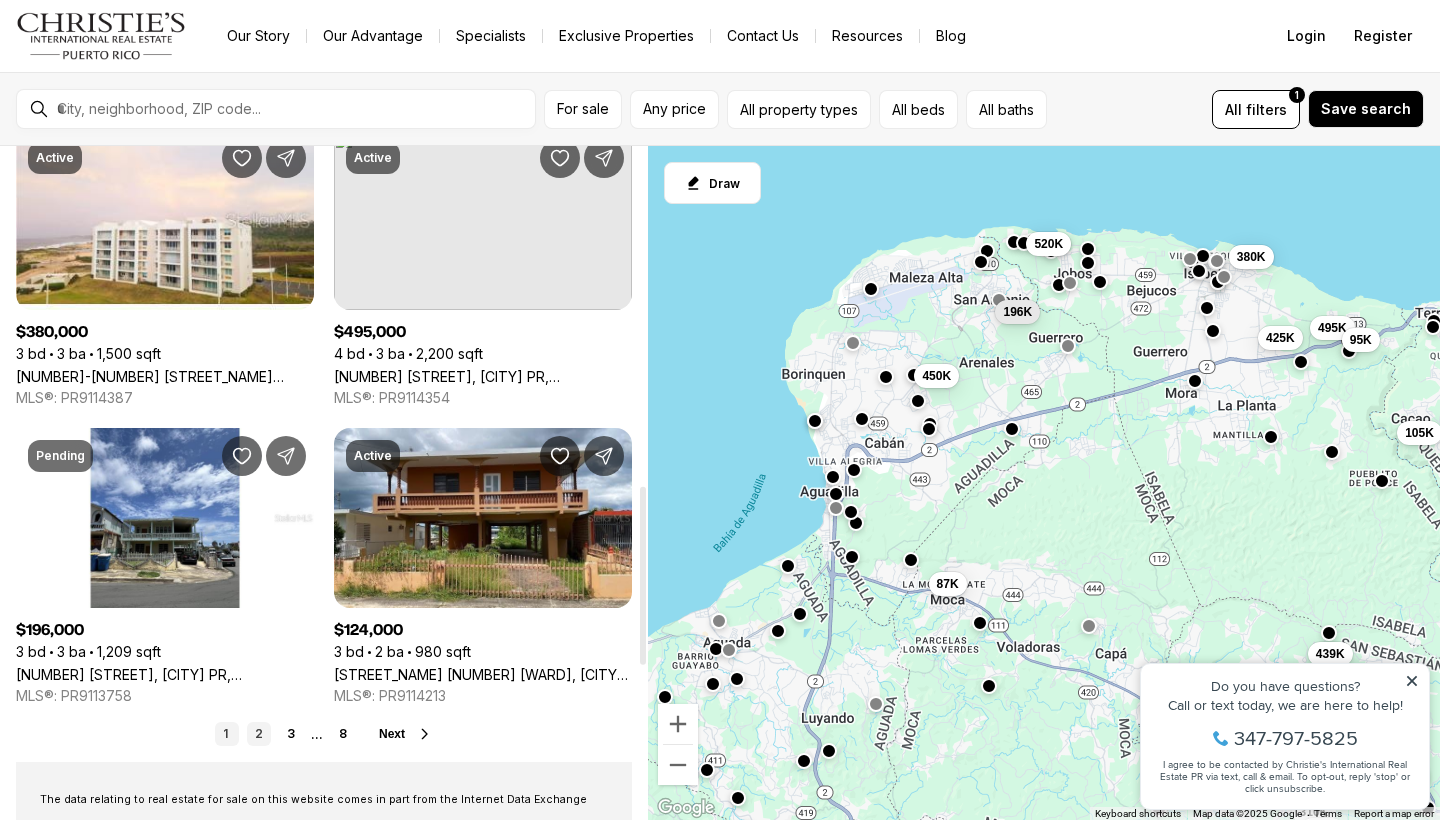 click on "2" at bounding box center (259, 734) 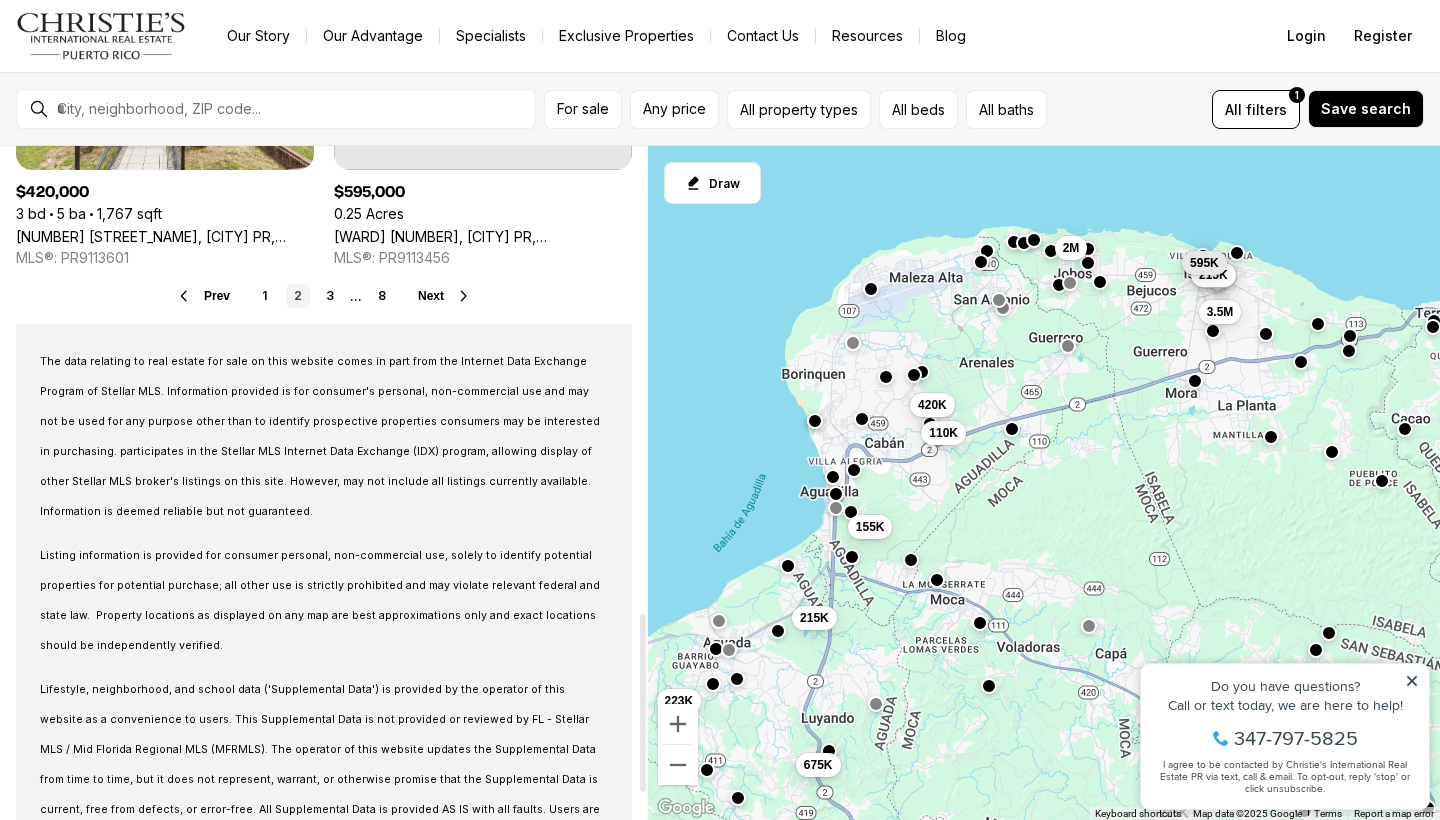 scroll, scrollTop: 1653, scrollLeft: 0, axis: vertical 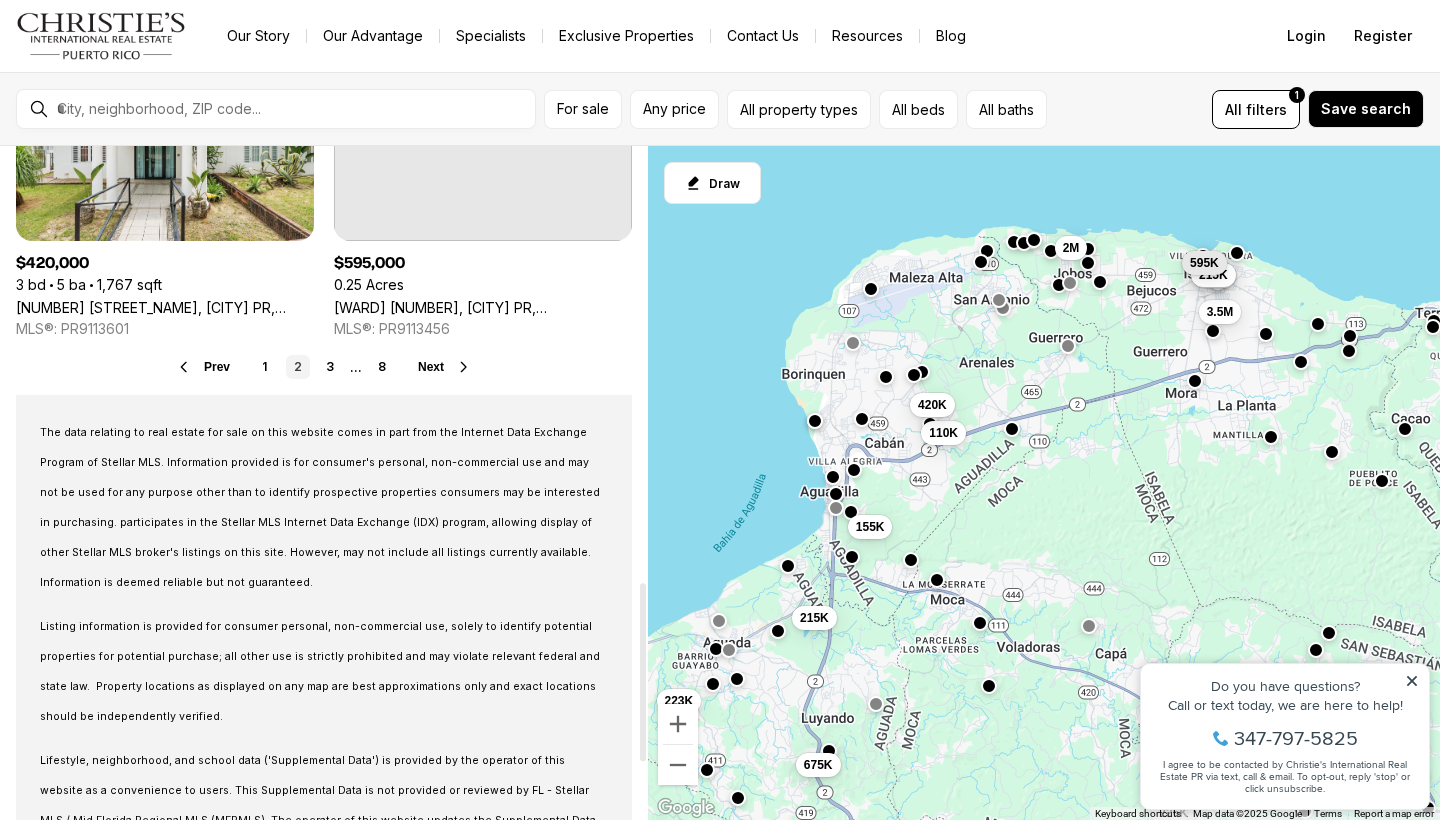 click on "Next" at bounding box center (431, 367) 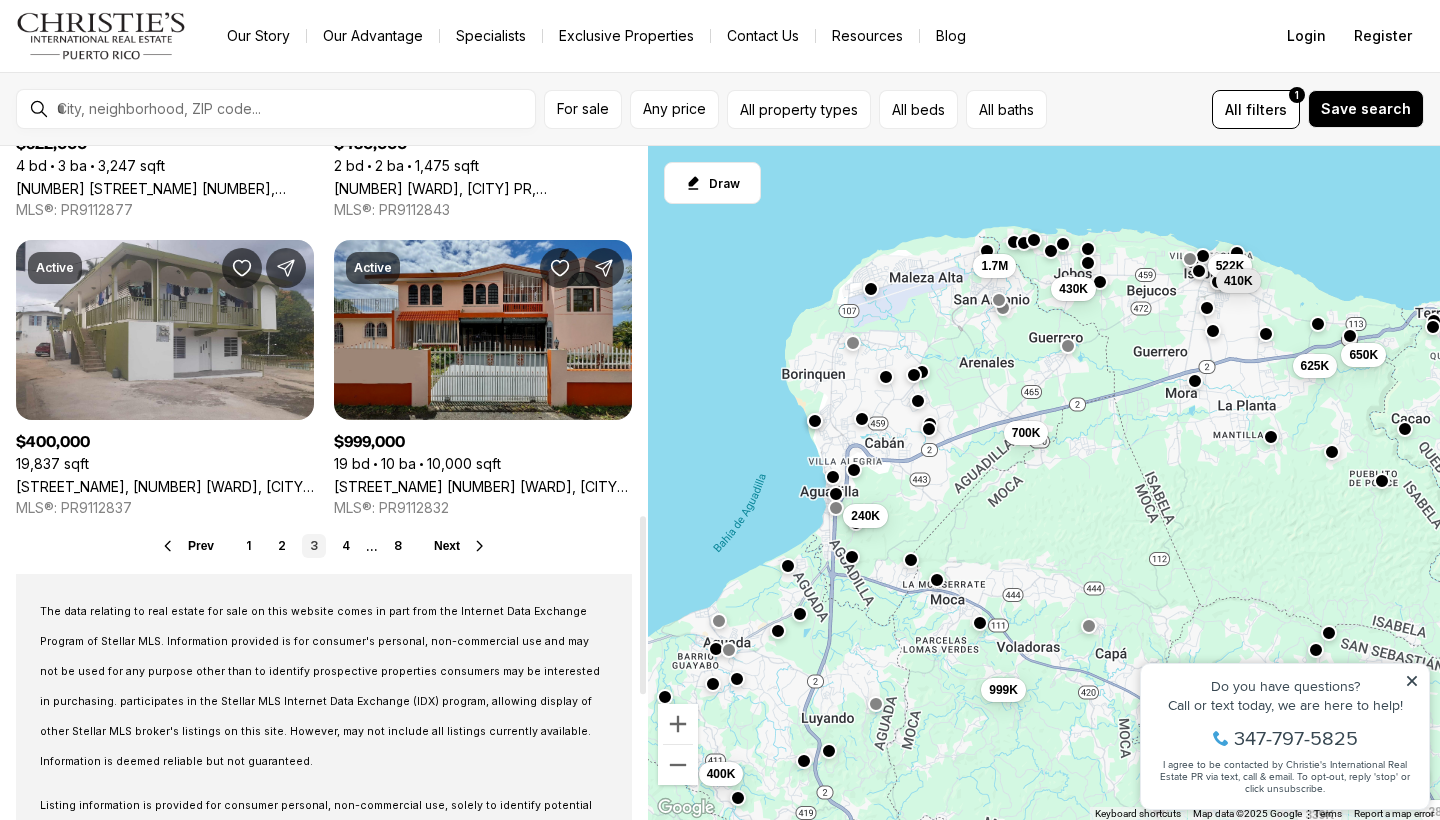 scroll, scrollTop: 1598, scrollLeft: 0, axis: vertical 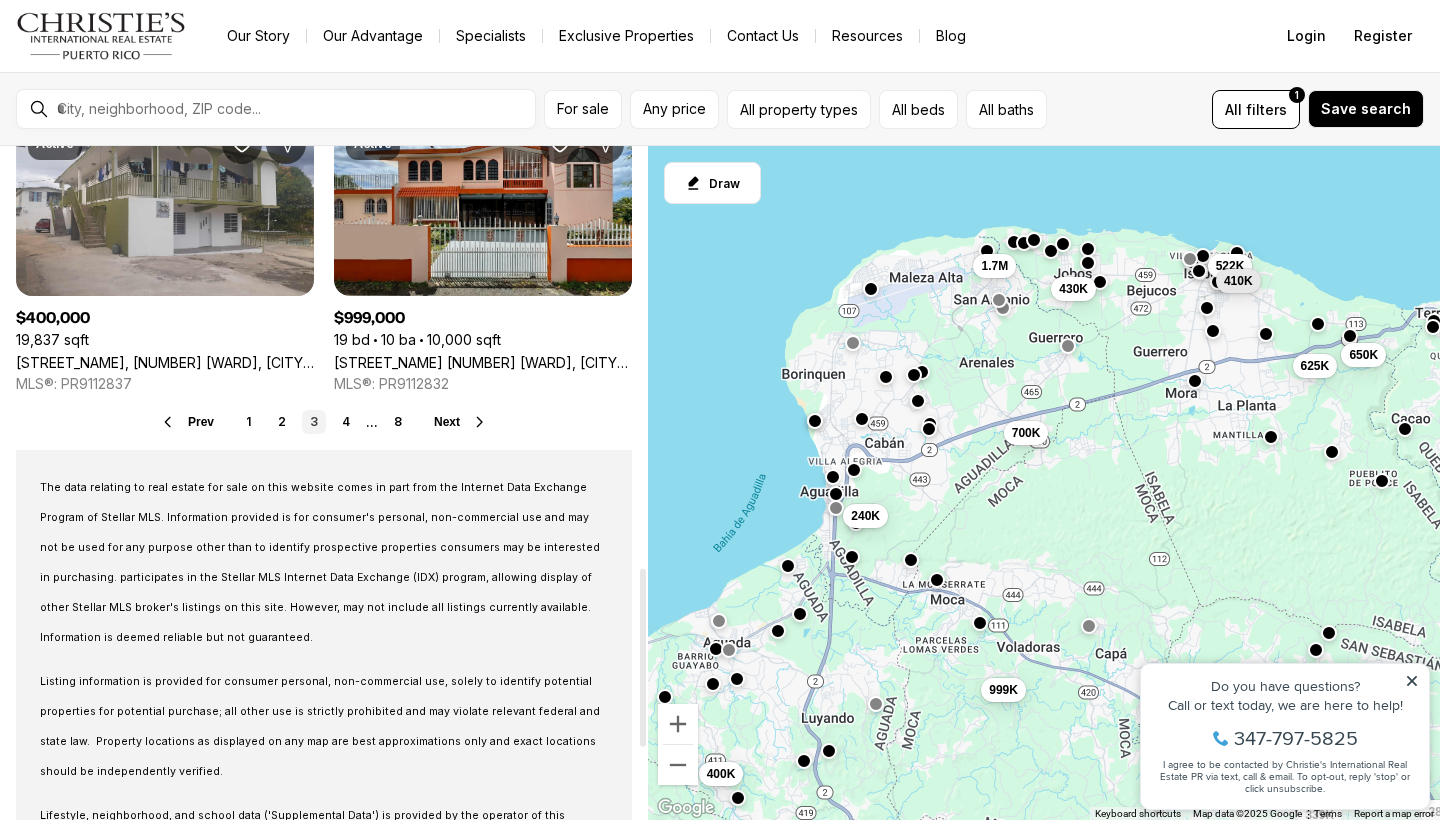 click on "Next" at bounding box center [447, 422] 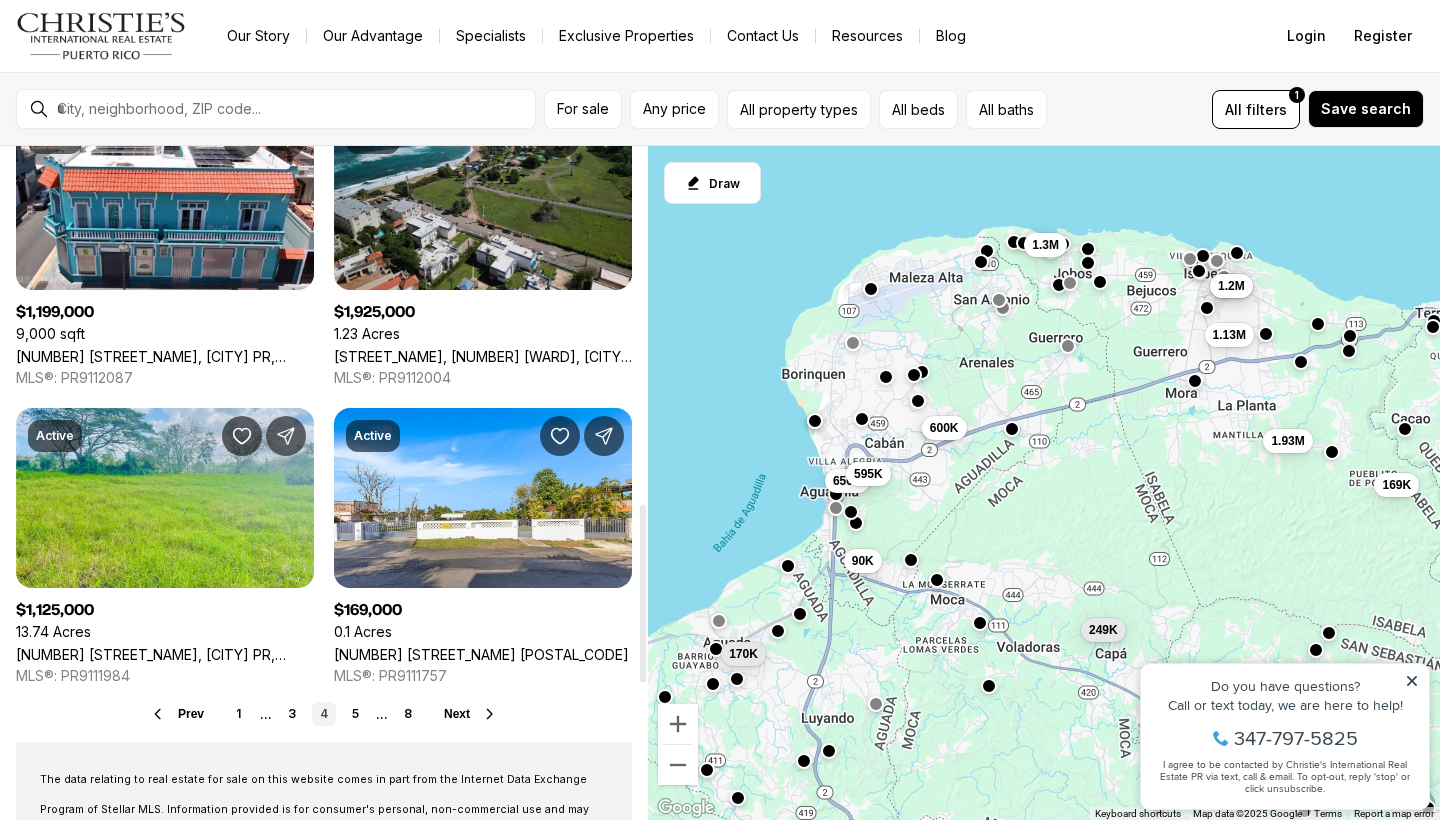 scroll, scrollTop: 1466, scrollLeft: 0, axis: vertical 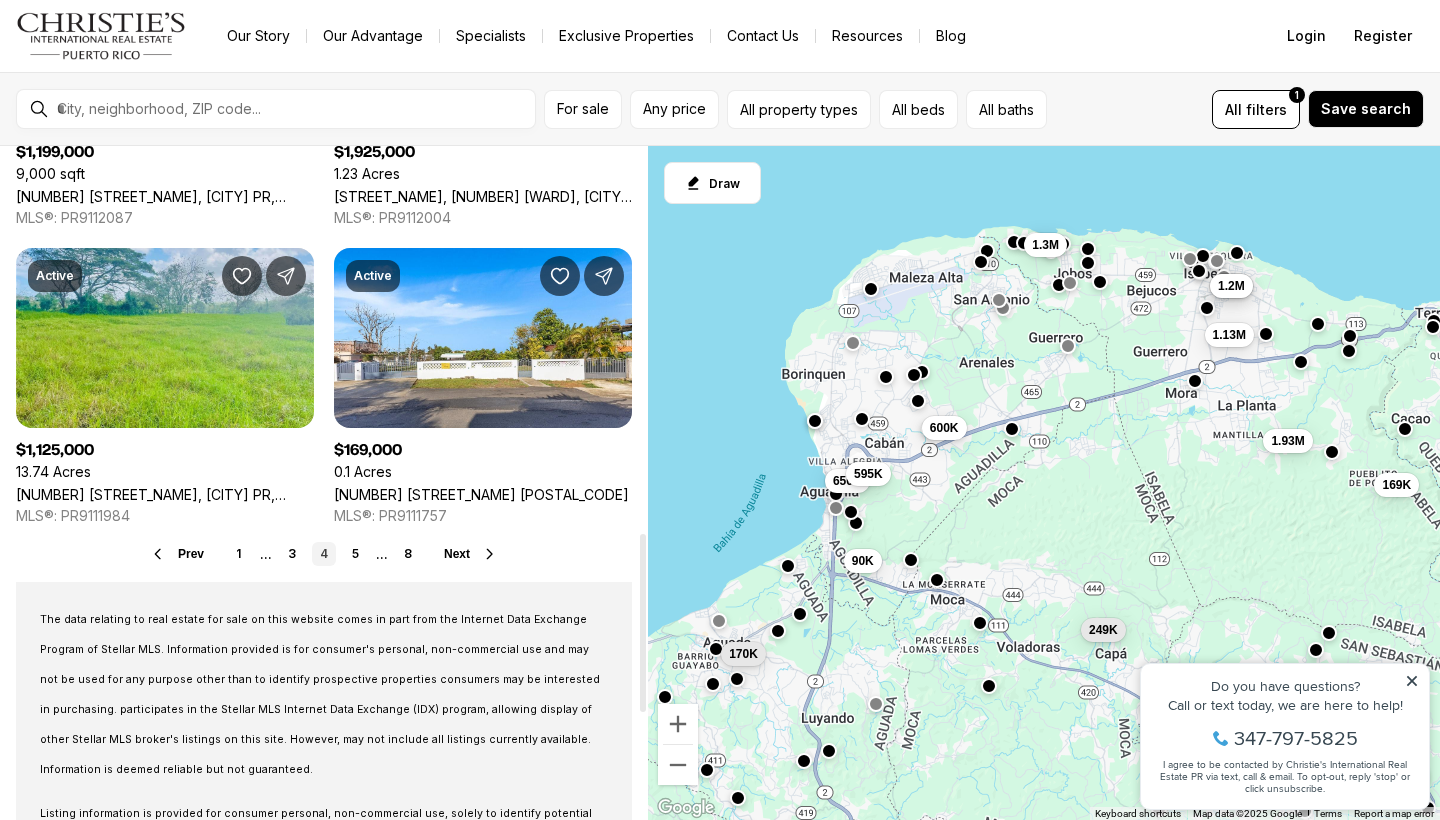 click on "Next" at bounding box center (457, 554) 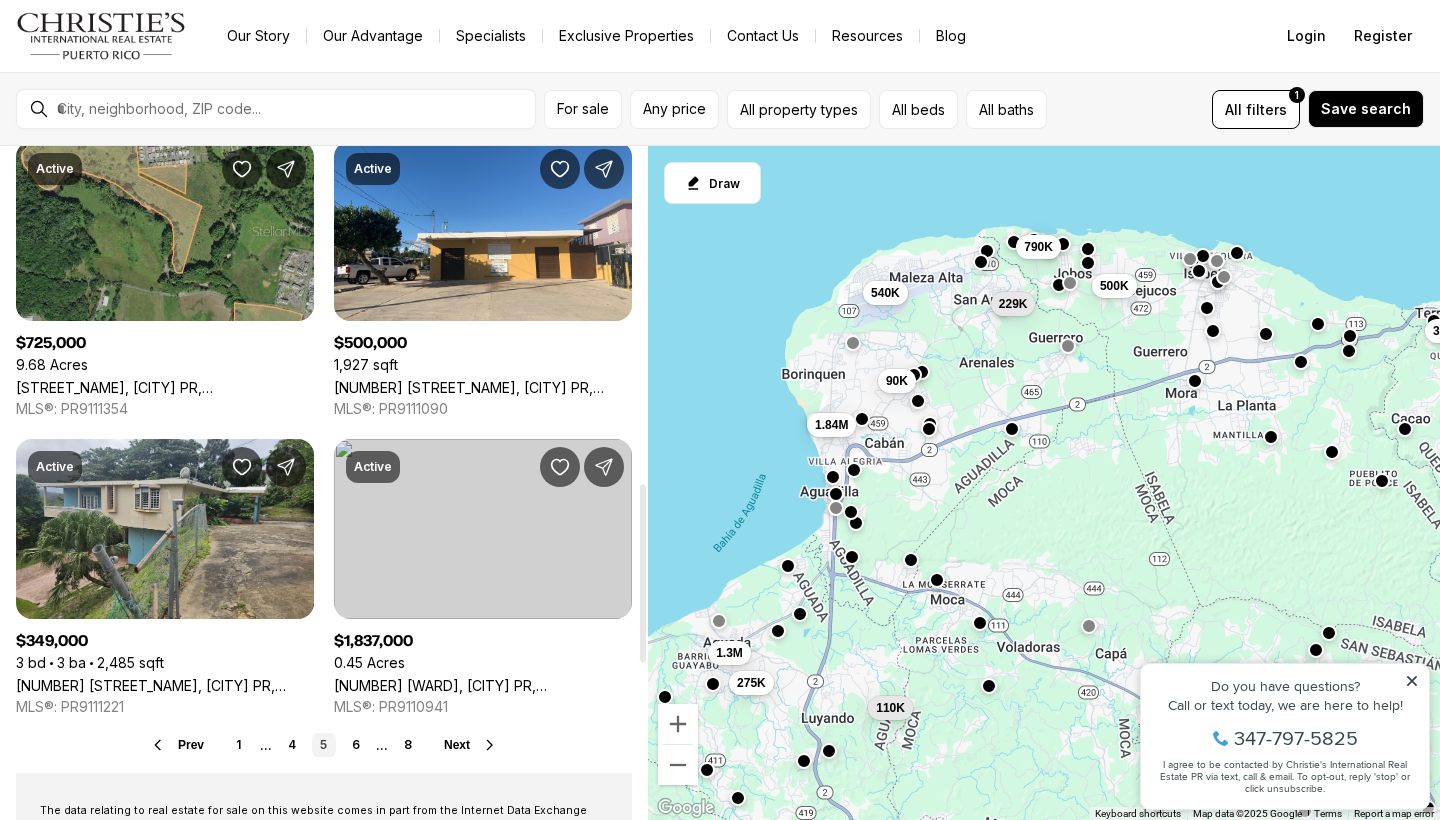 scroll, scrollTop: 1287, scrollLeft: 0, axis: vertical 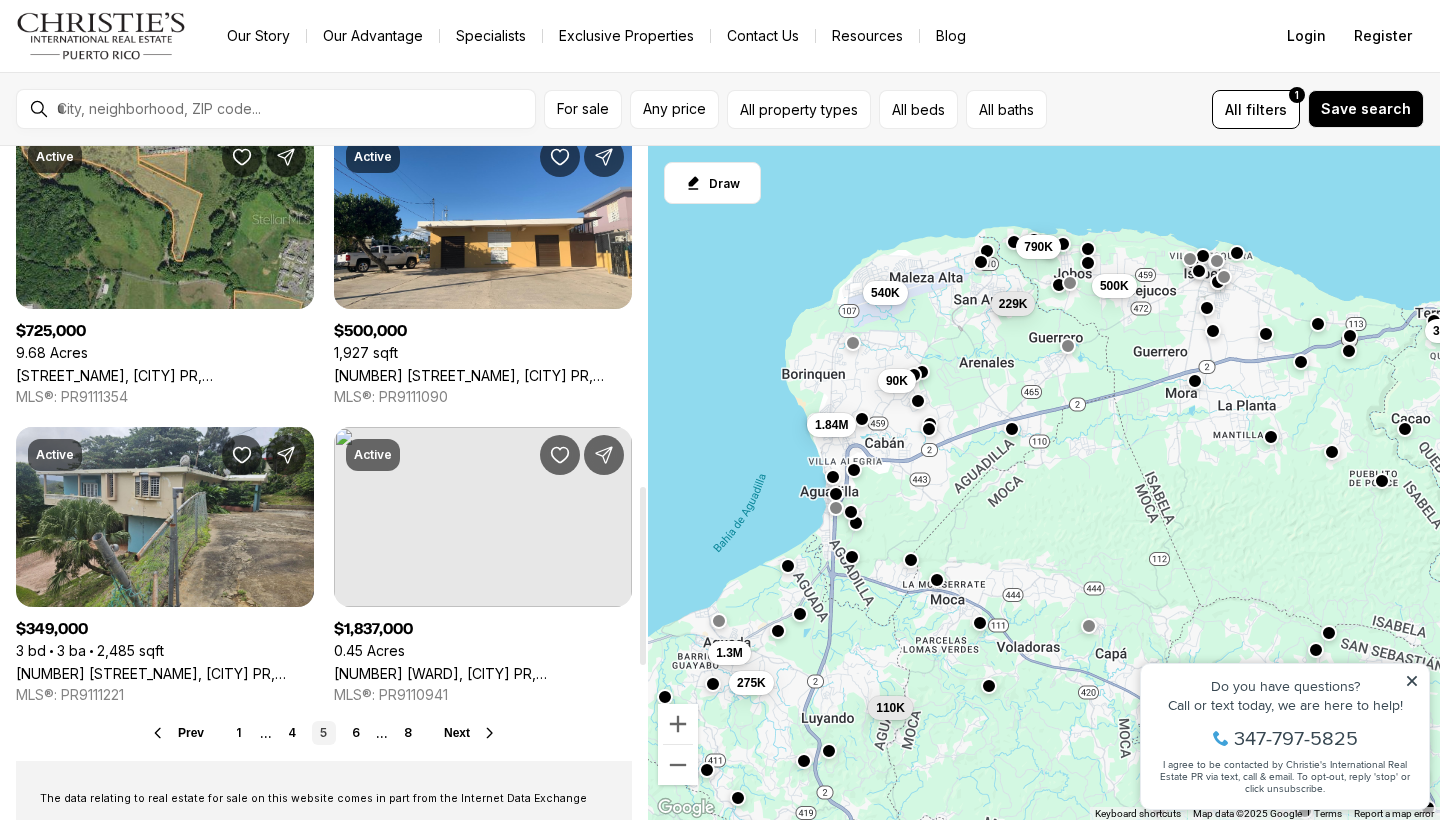 click on "Next" at bounding box center (457, 733) 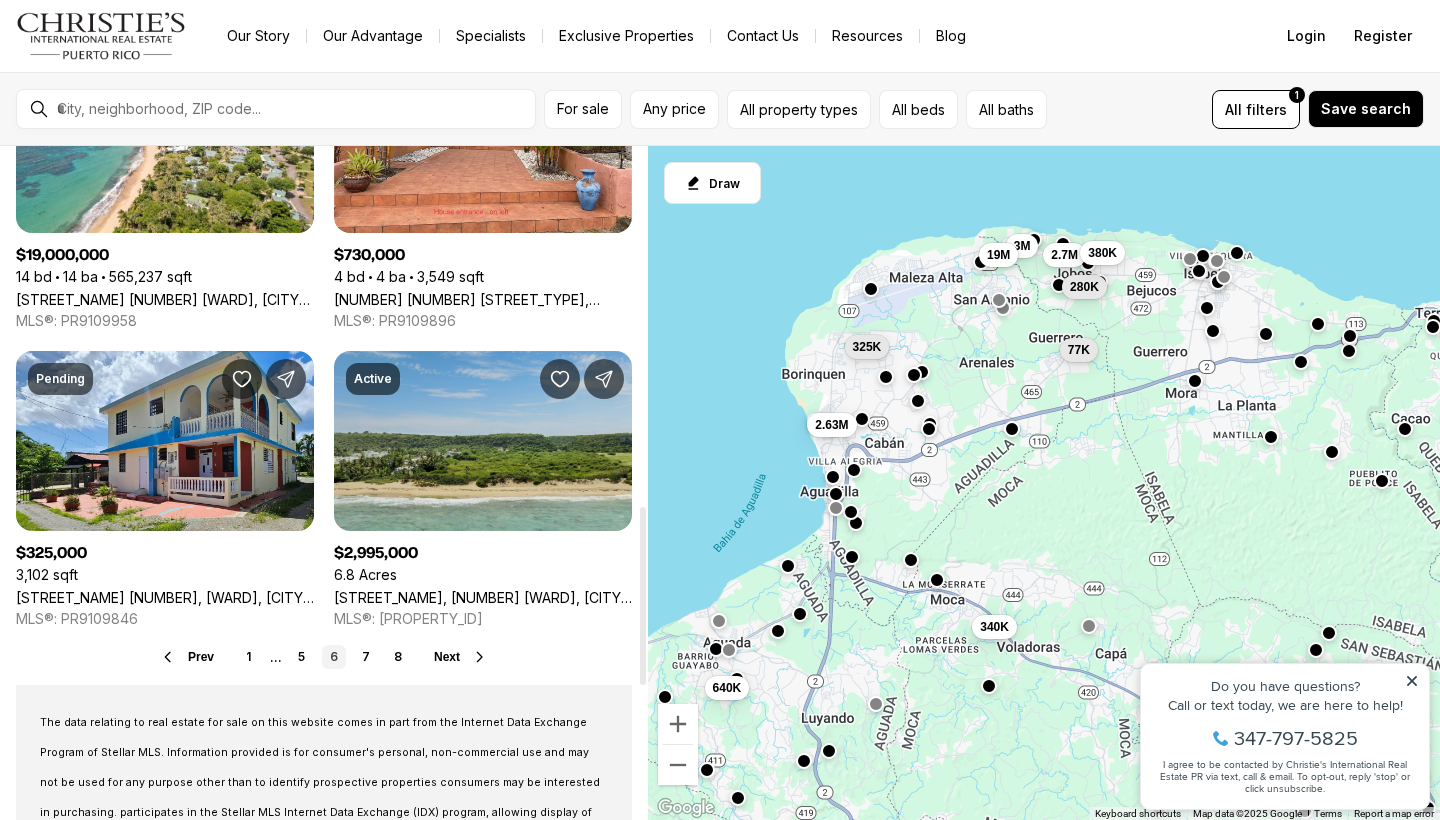 scroll, scrollTop: 1418, scrollLeft: 0, axis: vertical 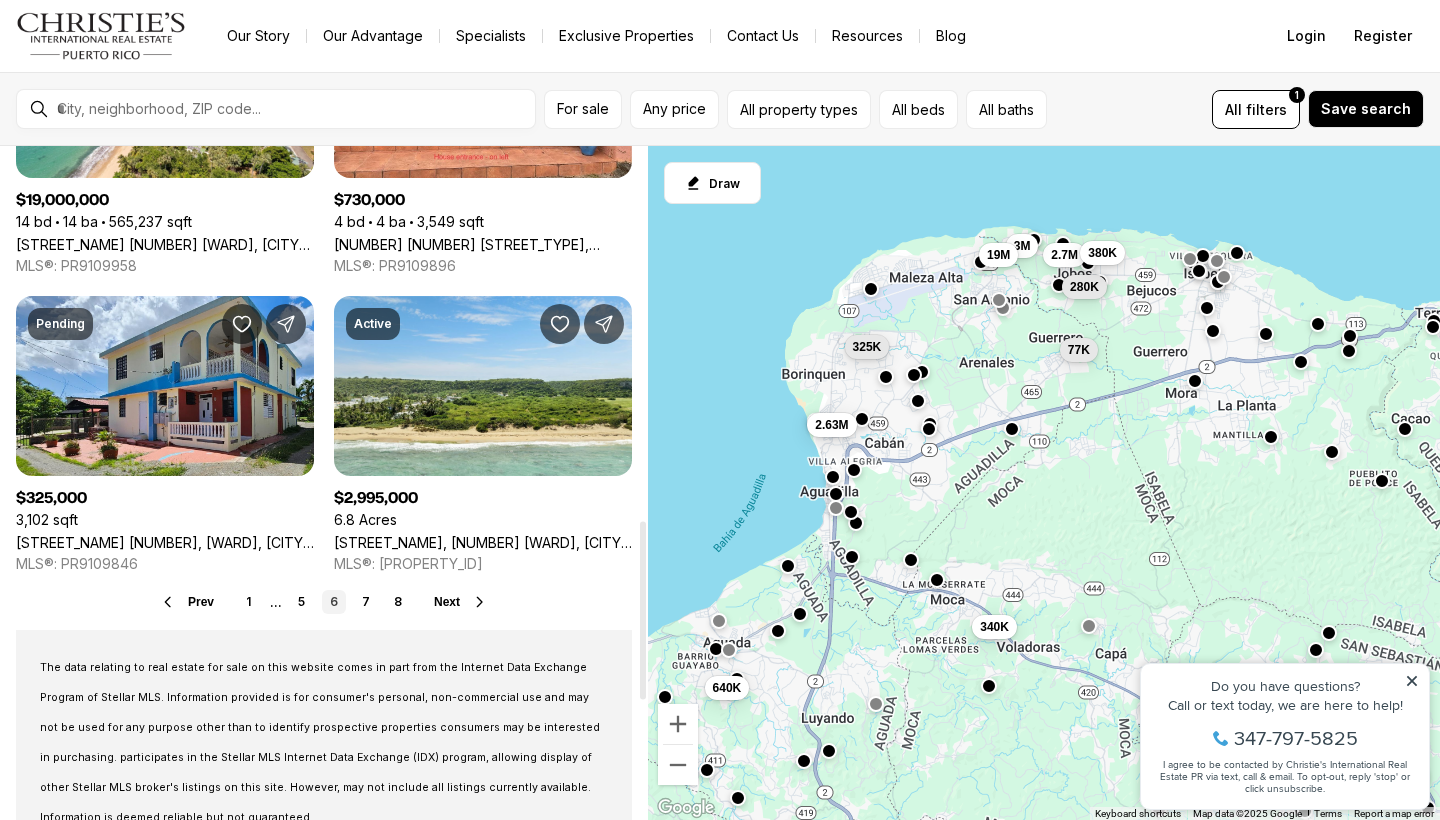 click on "Next" at bounding box center (447, 602) 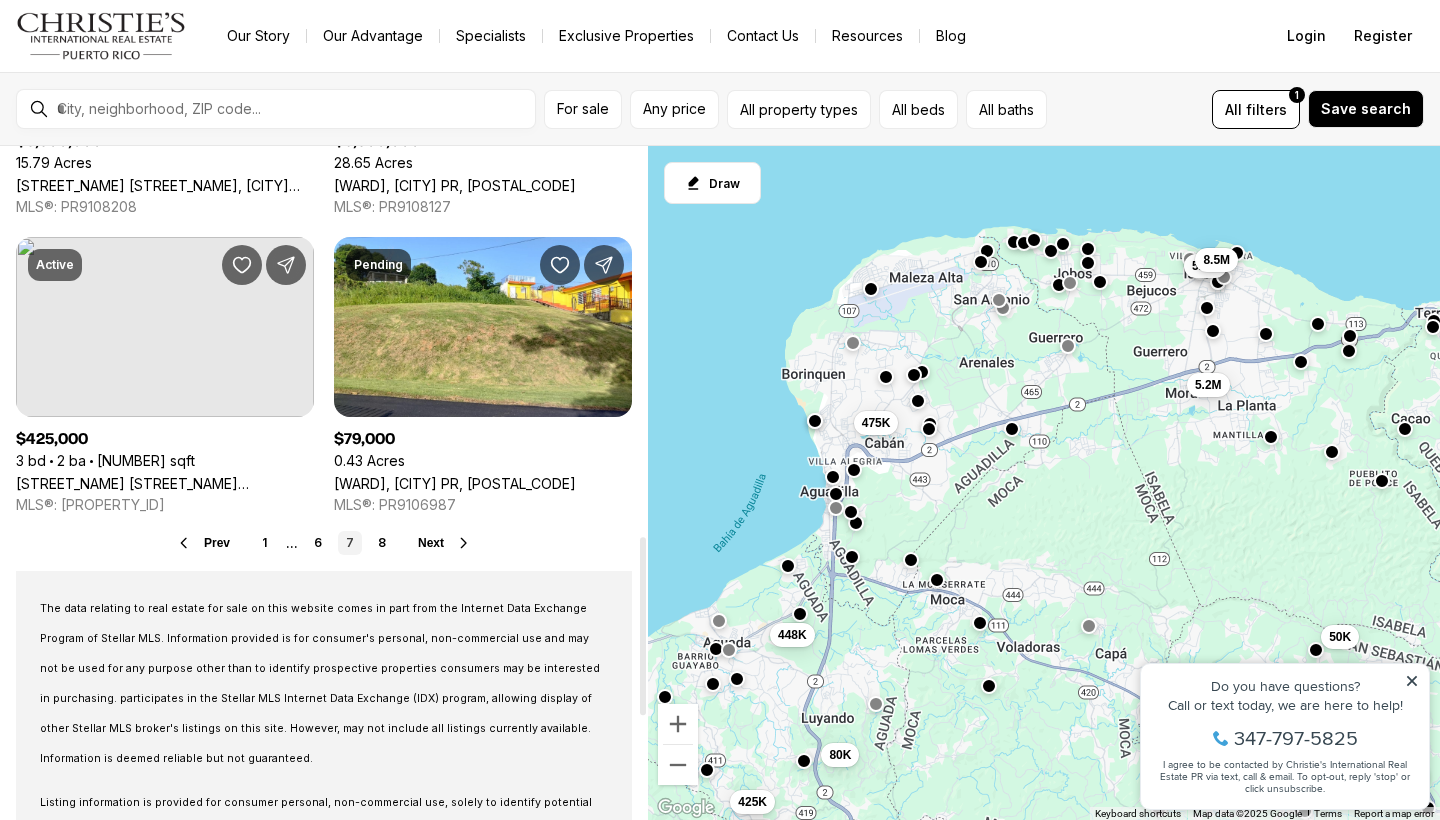 scroll, scrollTop: 1478, scrollLeft: 0, axis: vertical 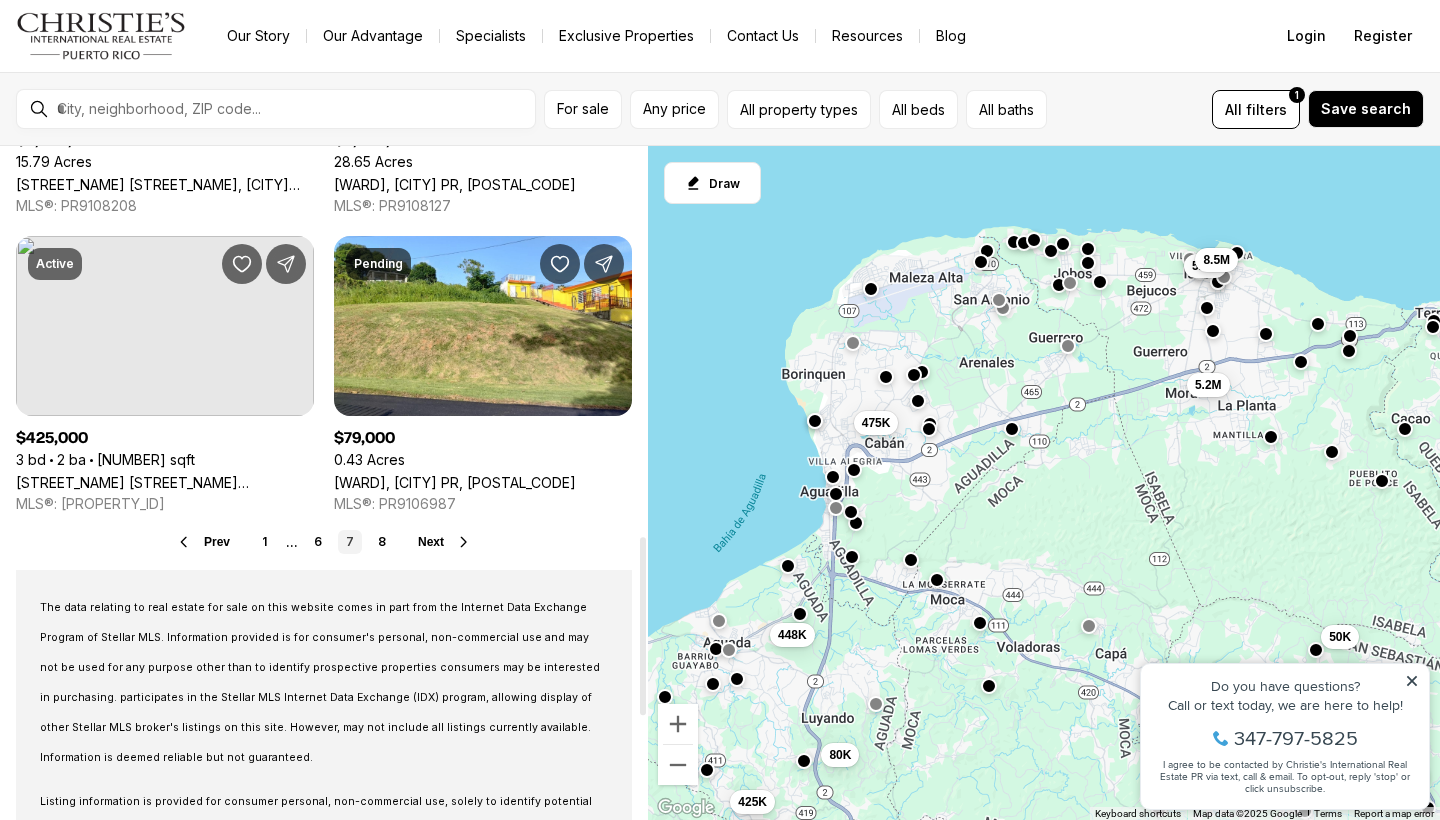 click on "Next" at bounding box center (431, 542) 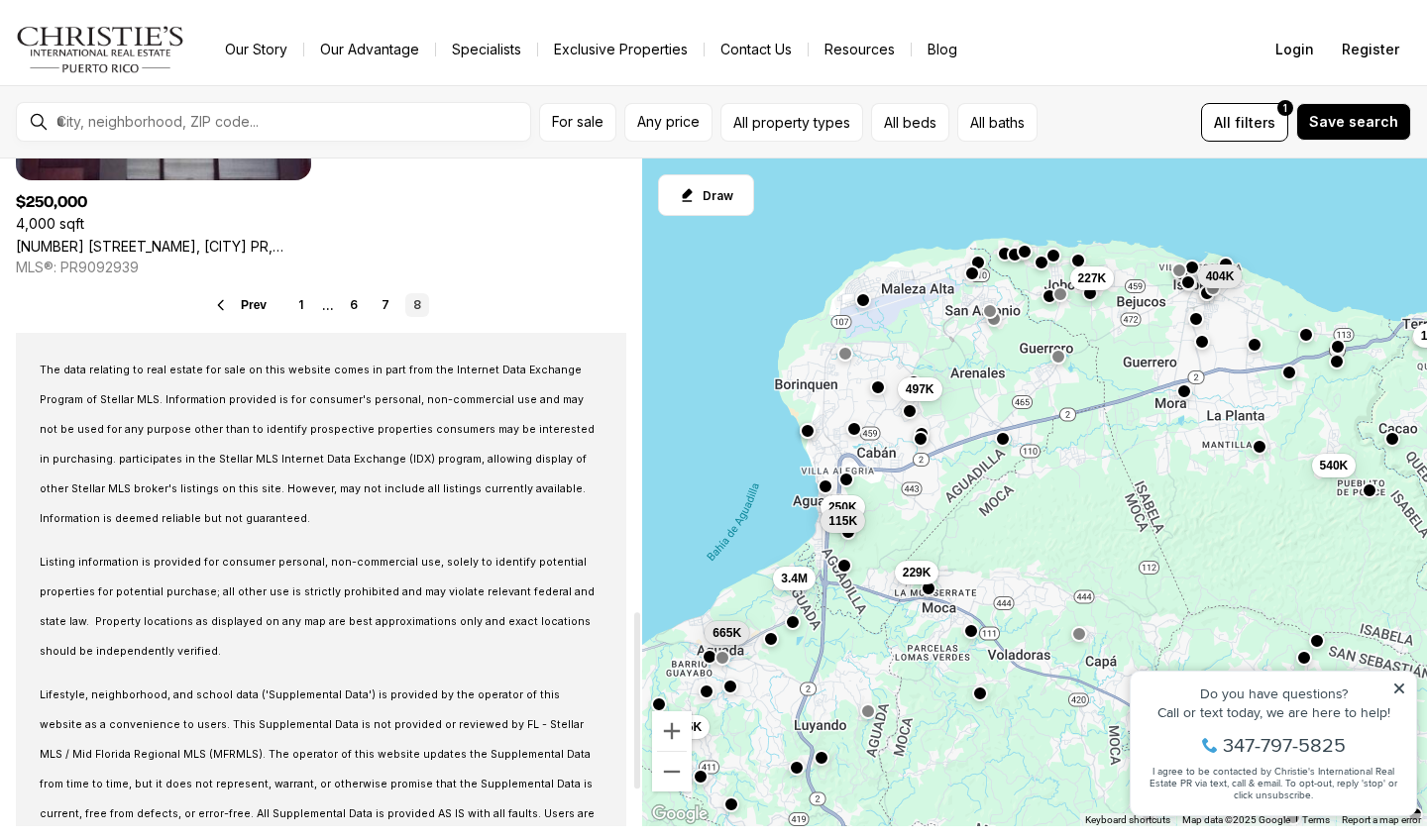 scroll, scrollTop: 1719, scrollLeft: 0, axis: vertical 